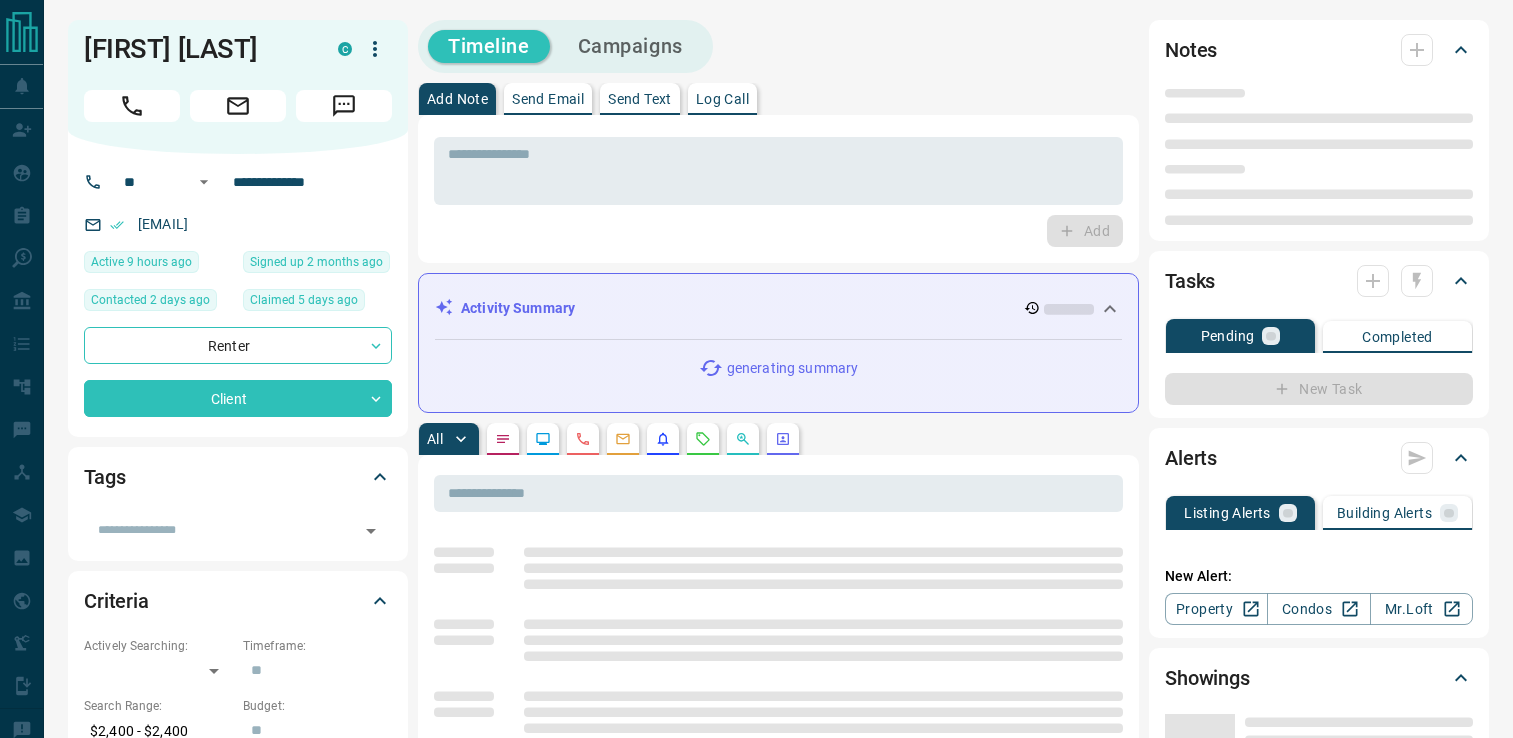 scroll, scrollTop: 0, scrollLeft: 0, axis: both 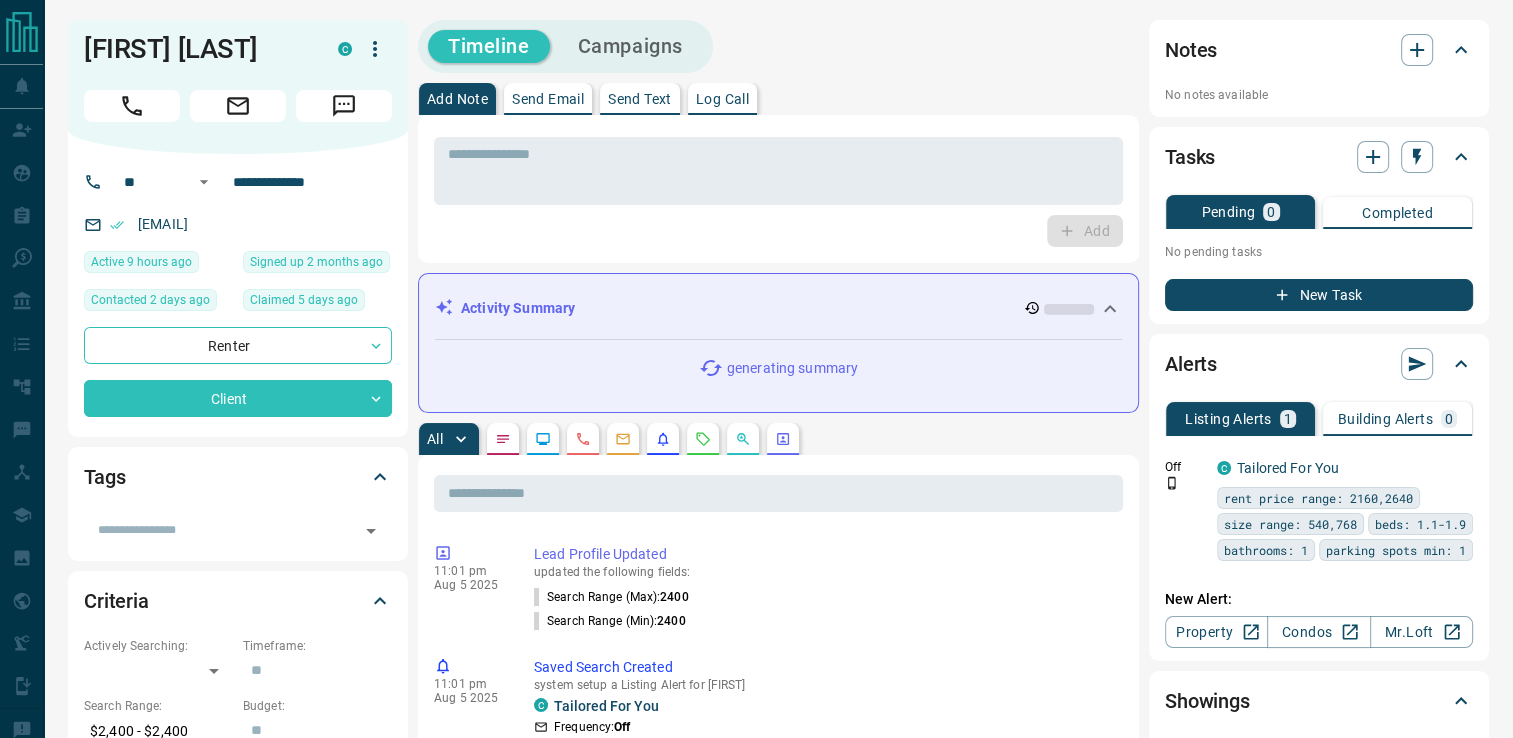 click on "**********" at bounding box center (238, 372) 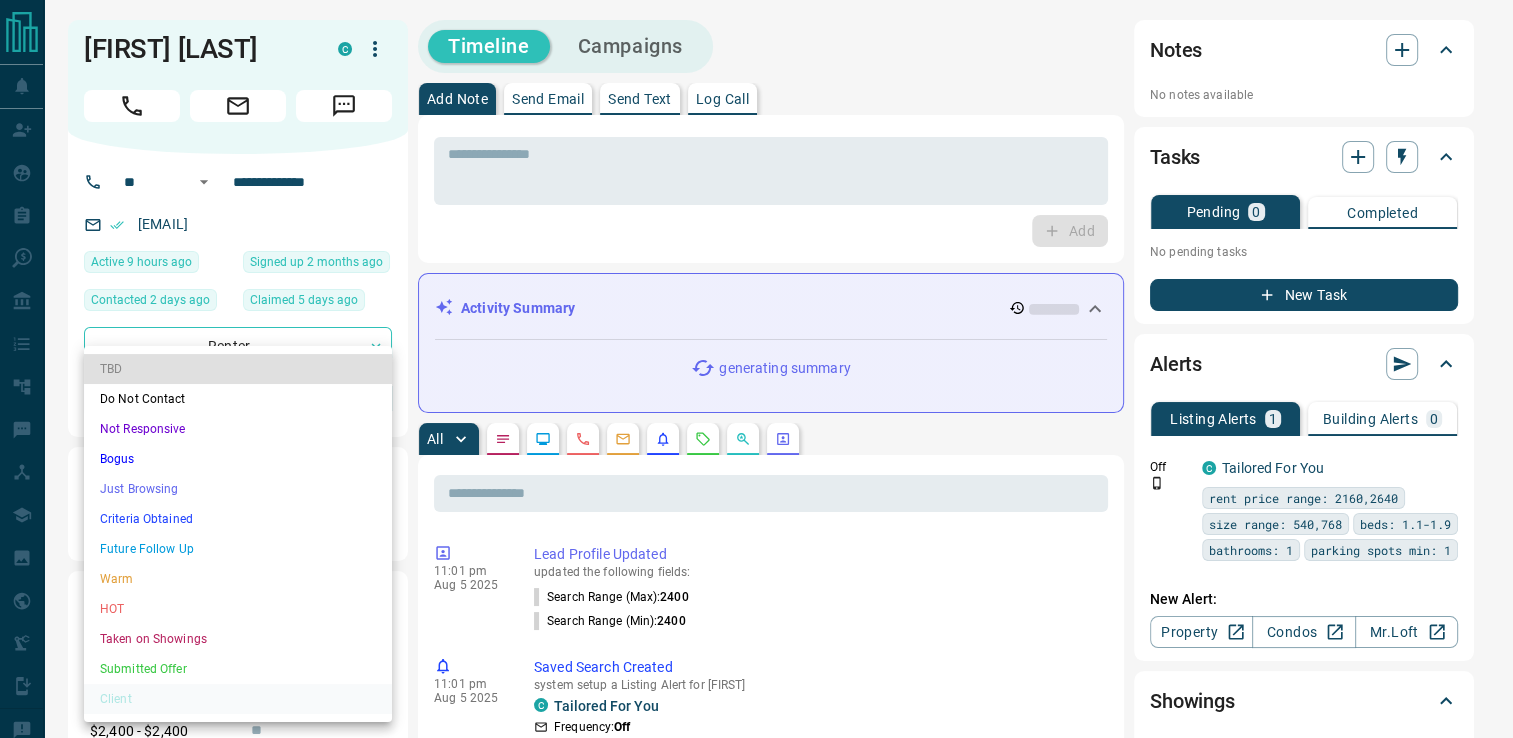 click on "**********" at bounding box center [756, 1089] 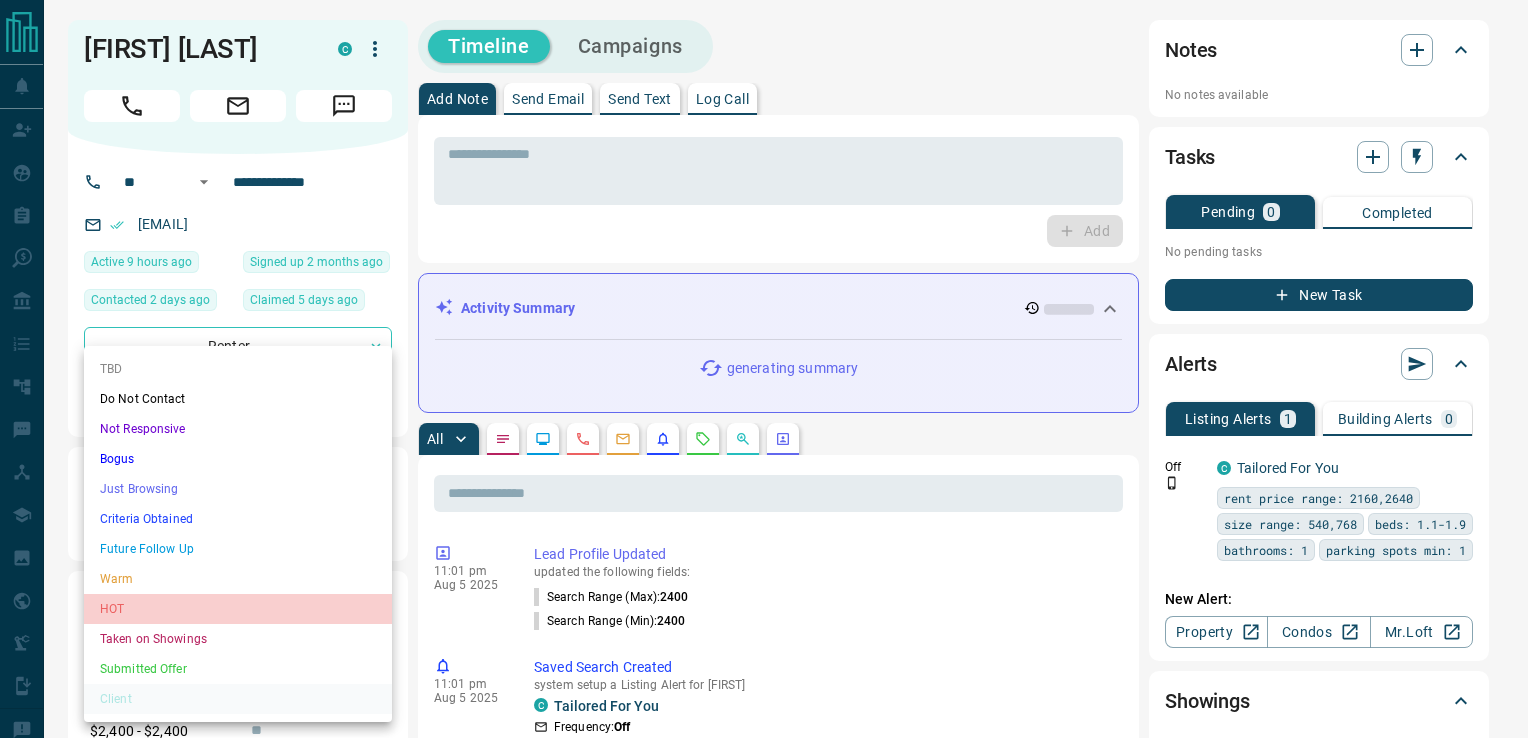 click on "HOT" at bounding box center [238, 609] 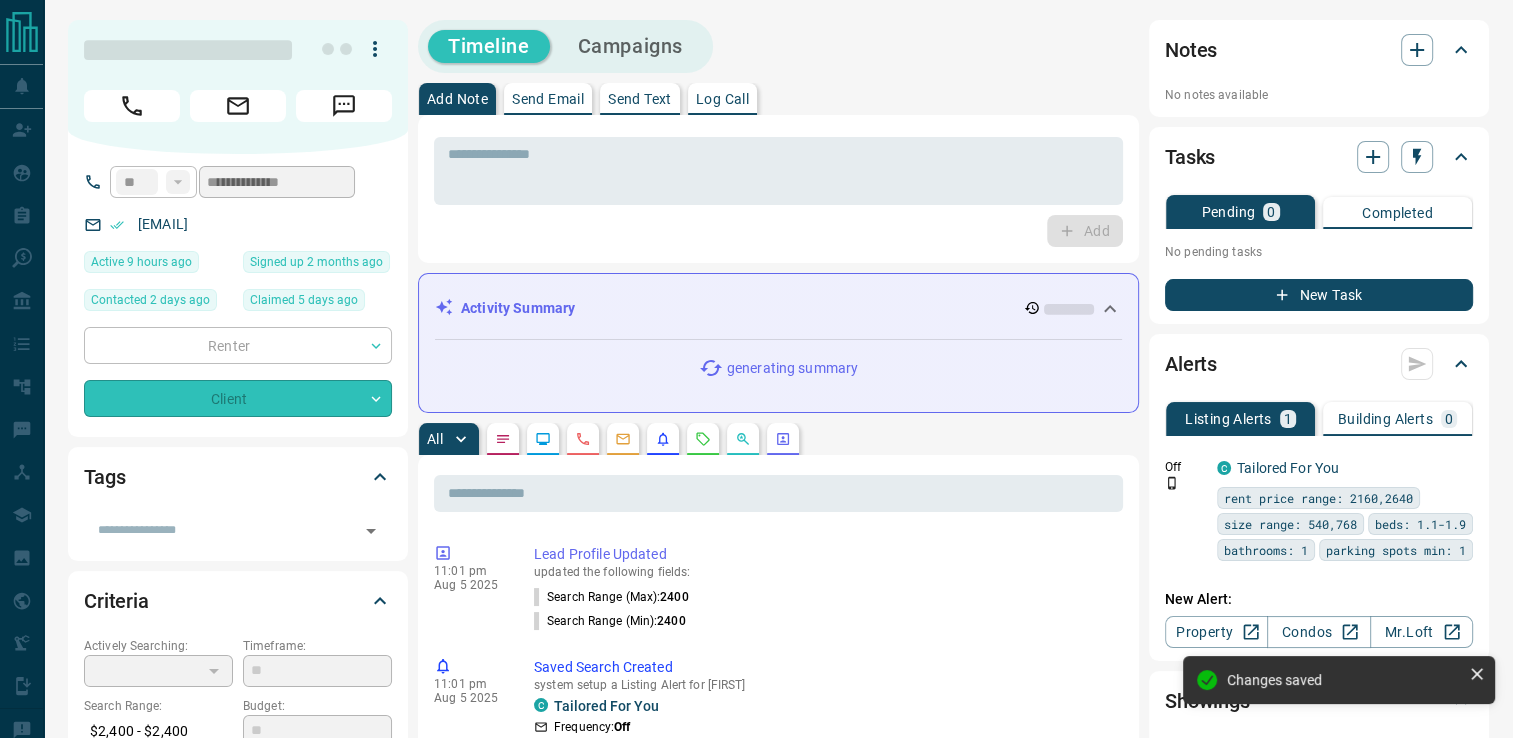 type on "*" 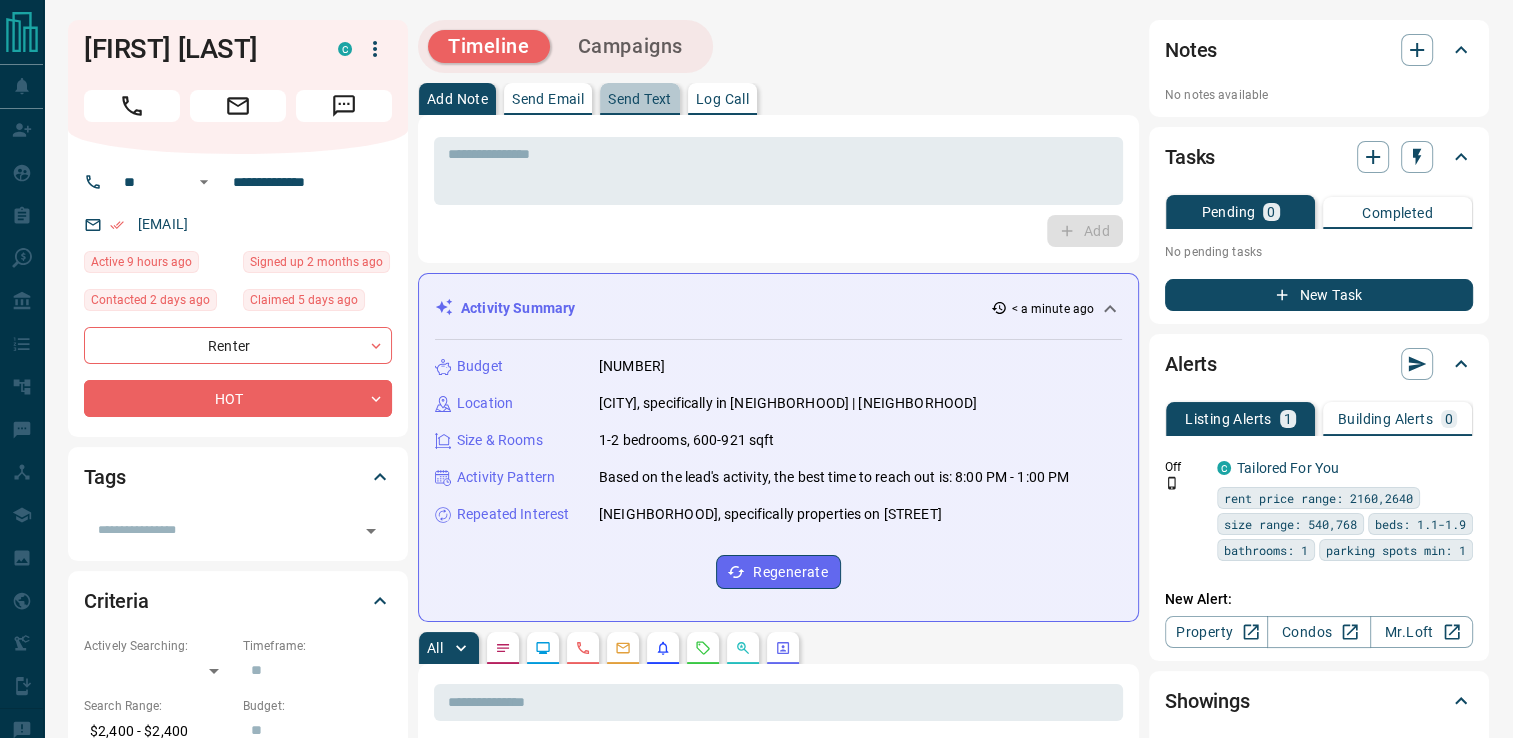 click on "Send Text" at bounding box center (640, 99) 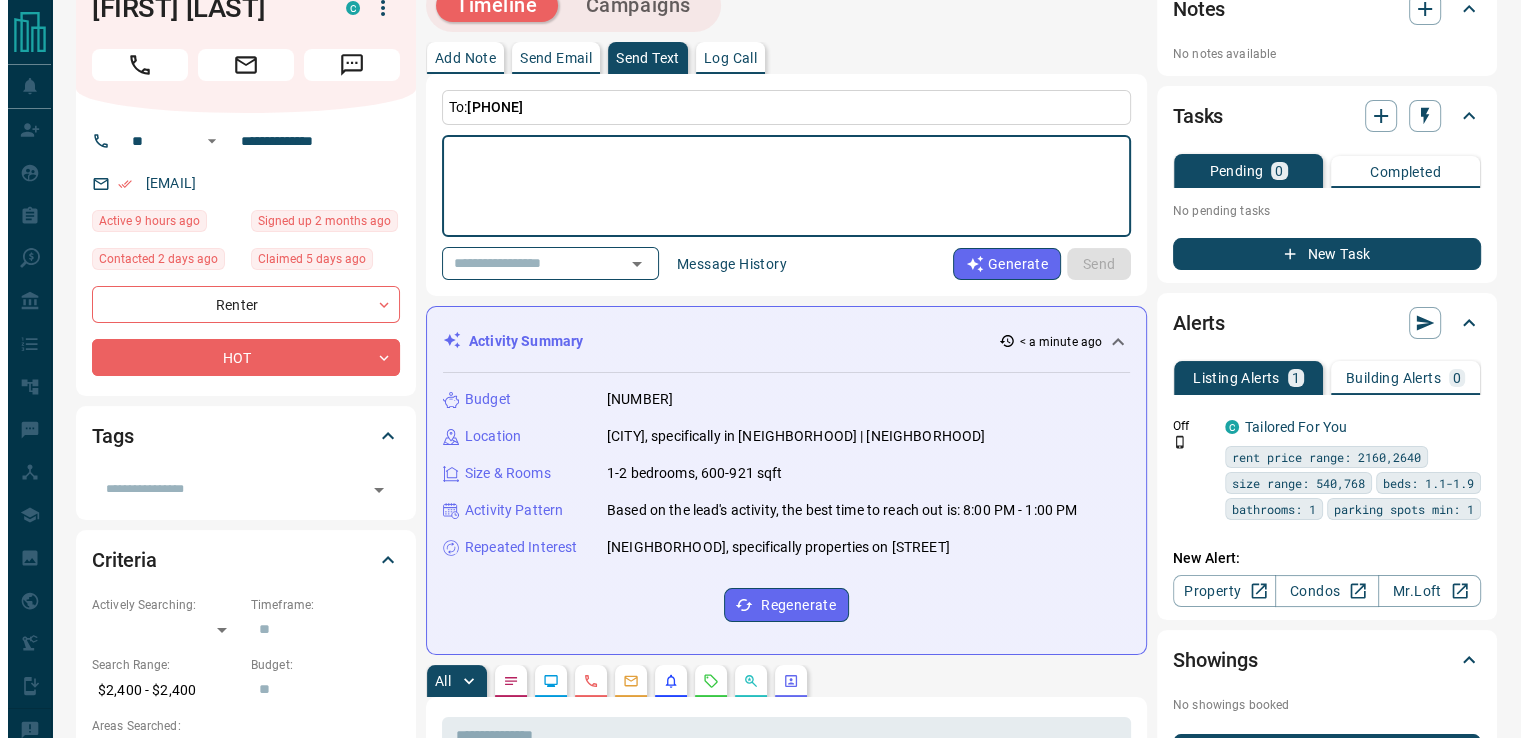 scroll, scrollTop: 0, scrollLeft: 0, axis: both 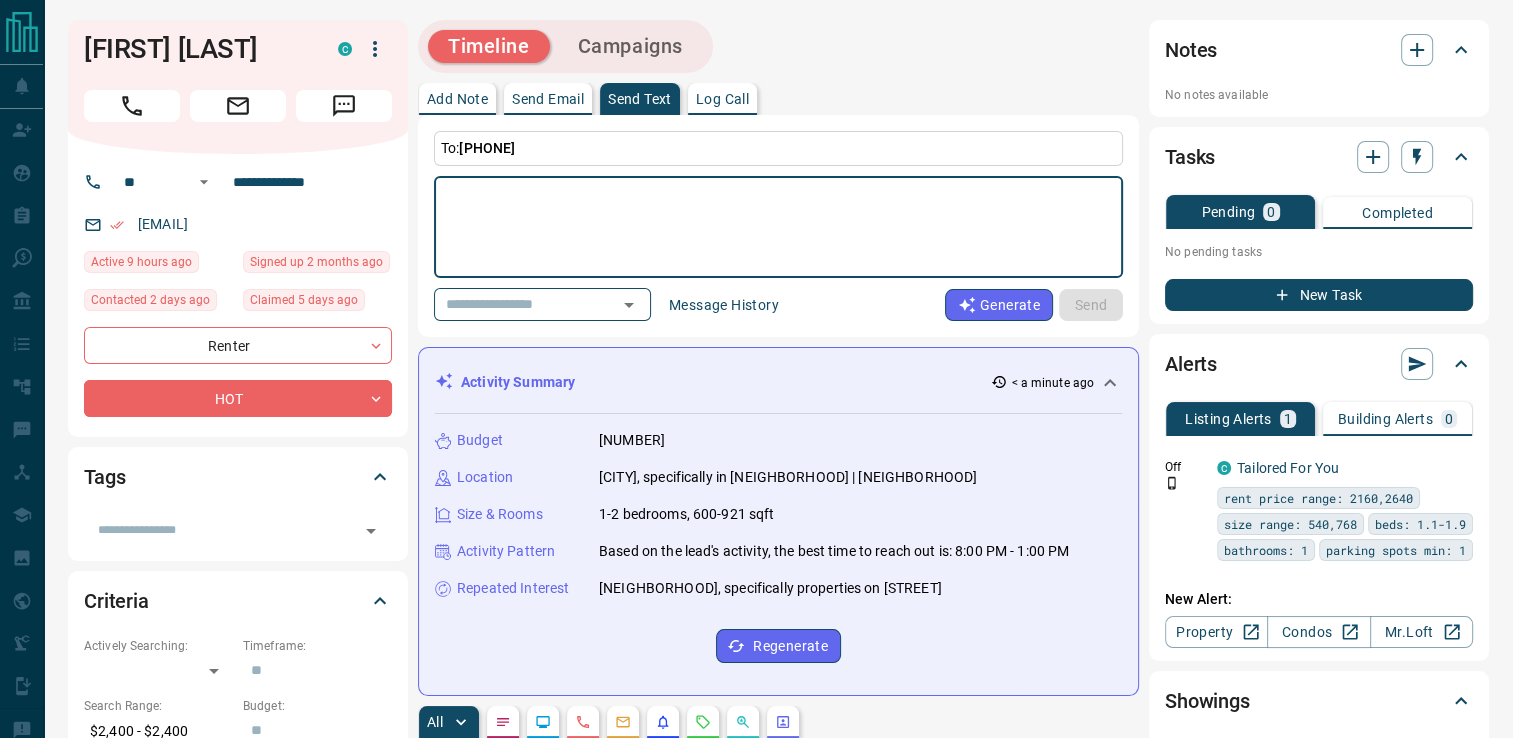 click at bounding box center [778, 227] 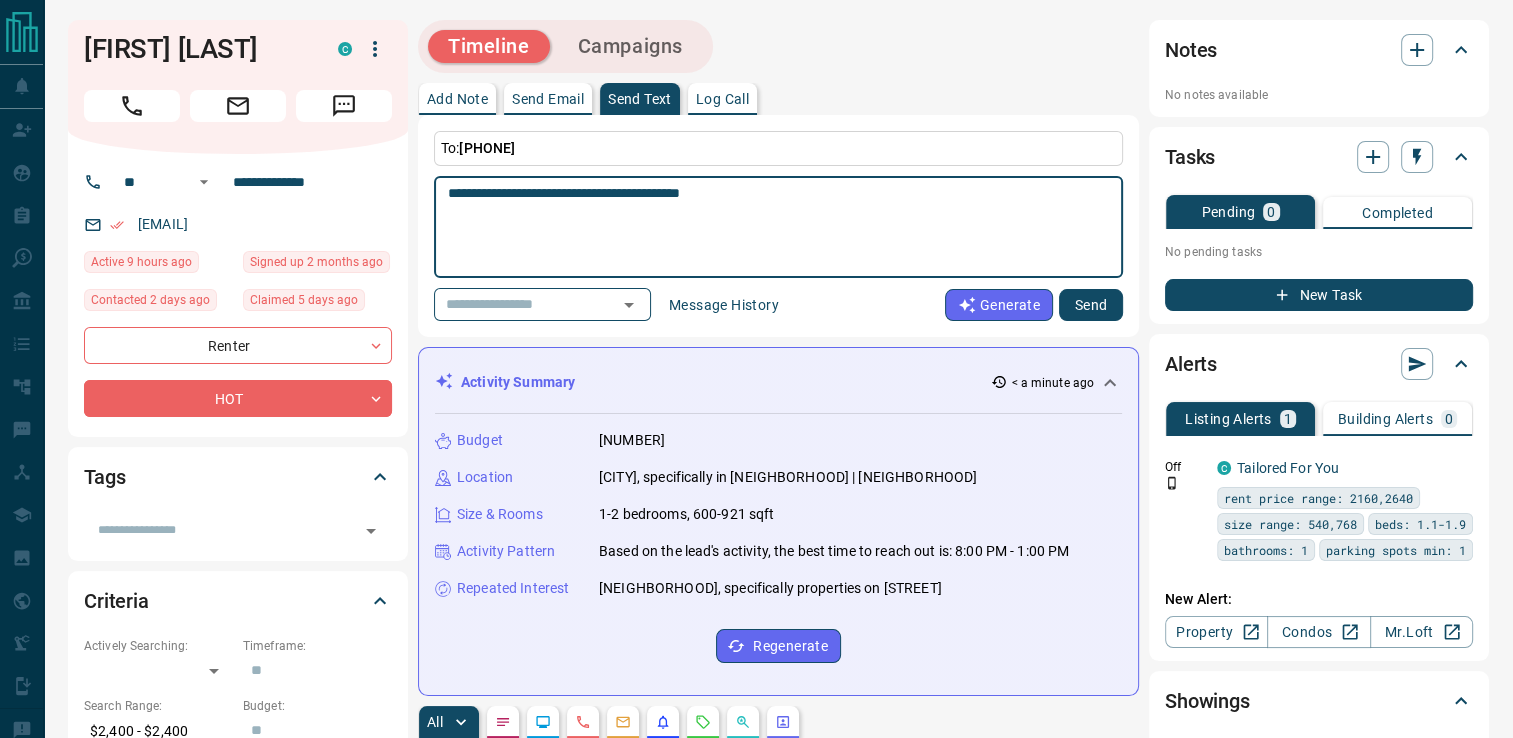 type on "**********" 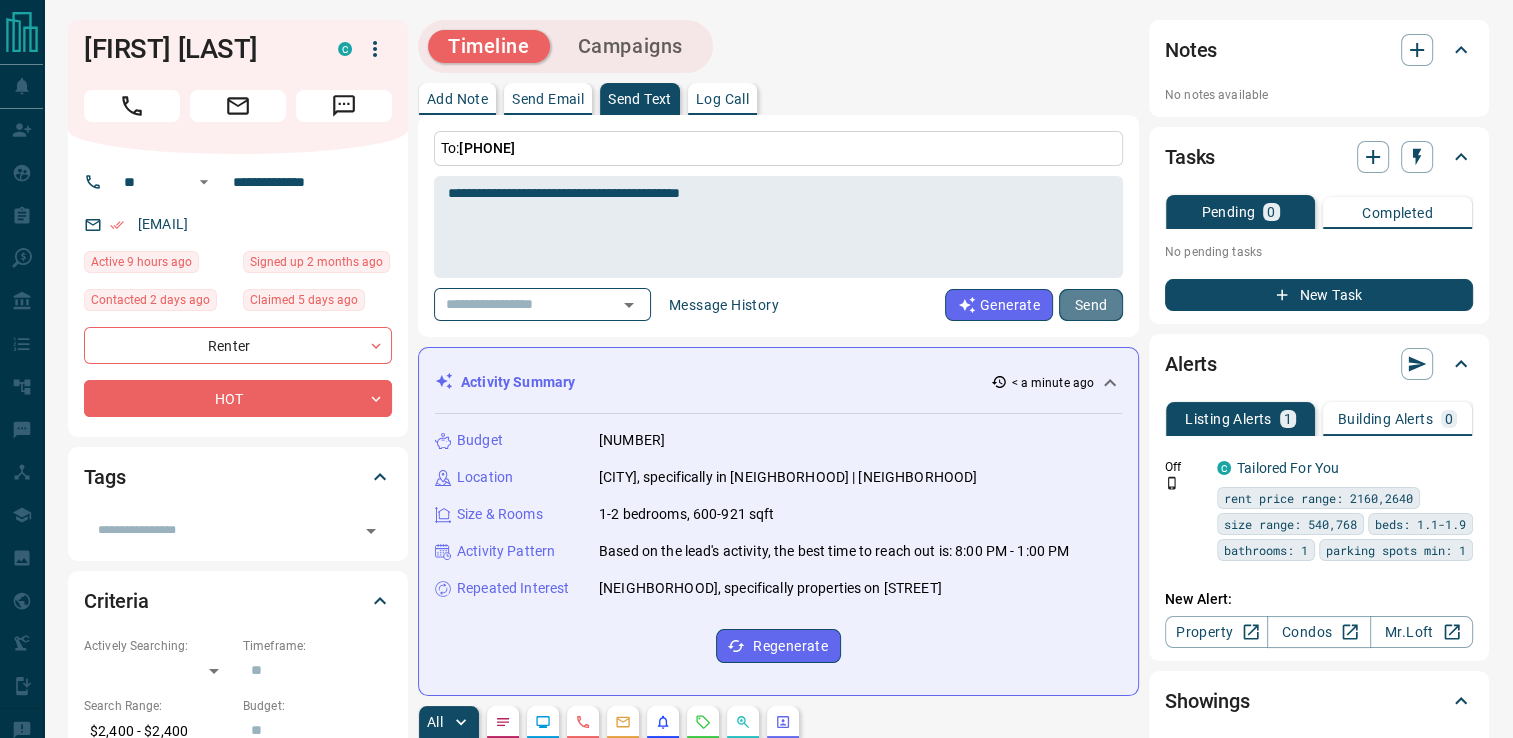 click on "Send" at bounding box center (1091, 305) 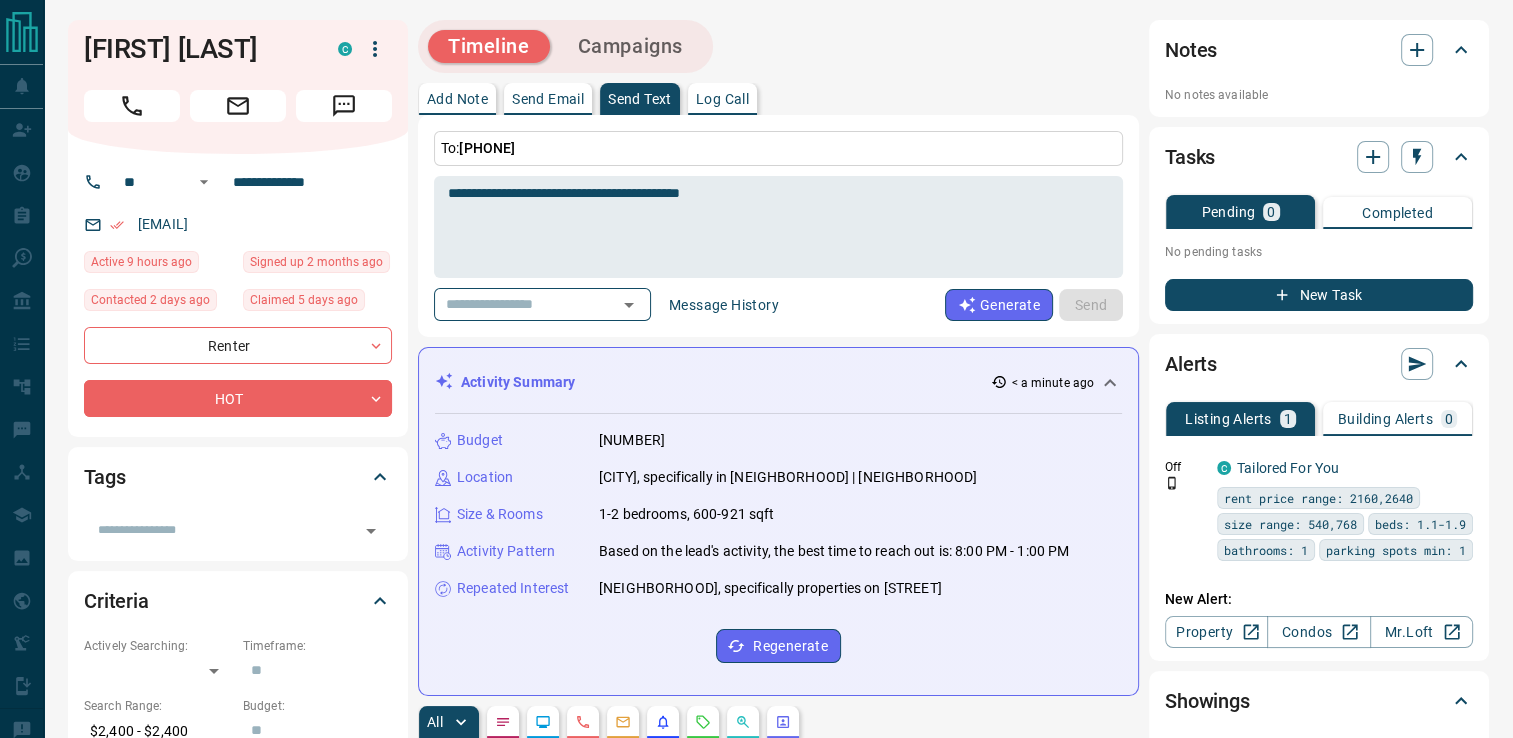 type 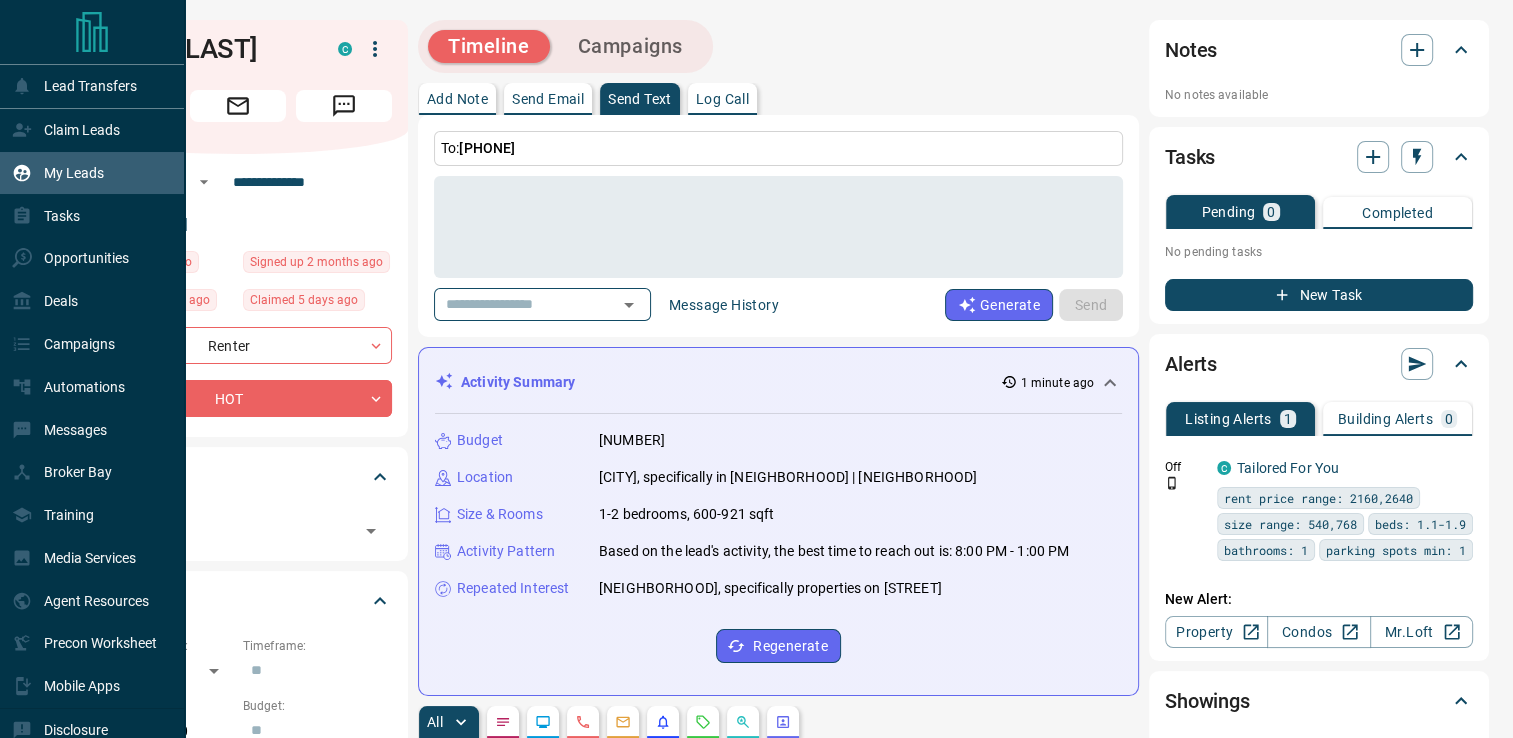 click on "My Leads" at bounding box center [58, 173] 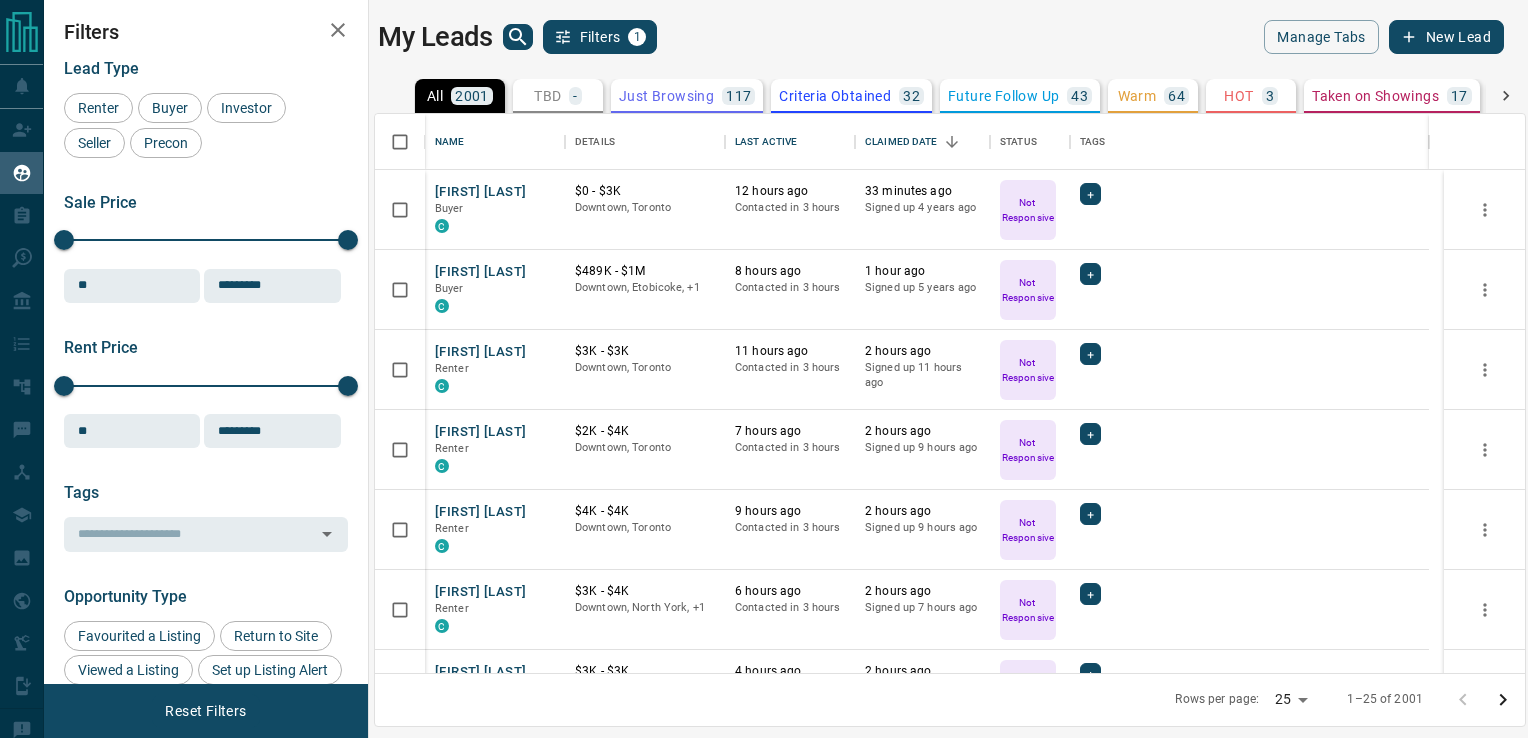 scroll, scrollTop: 16, scrollLeft: 16, axis: both 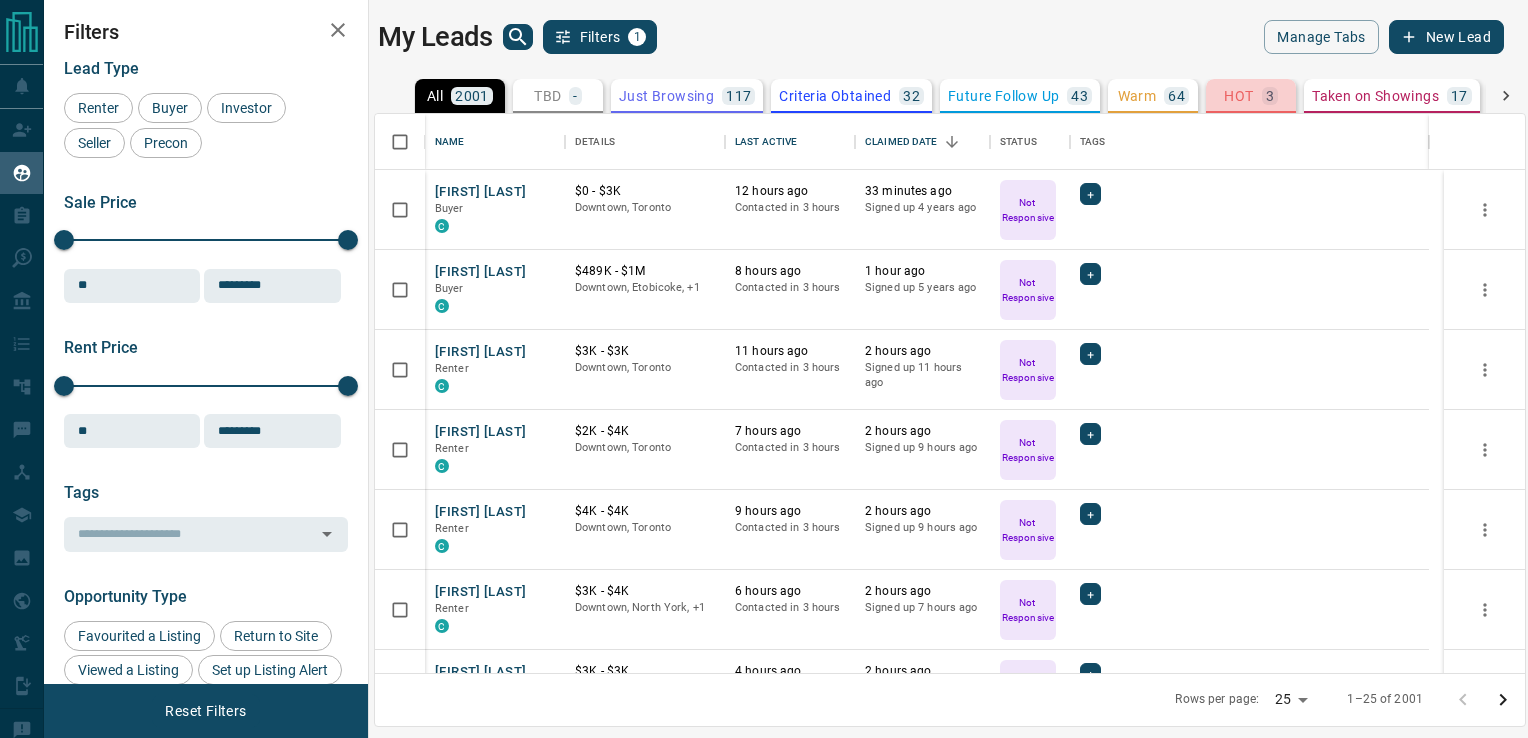 click on "HOT" at bounding box center [1238, 96] 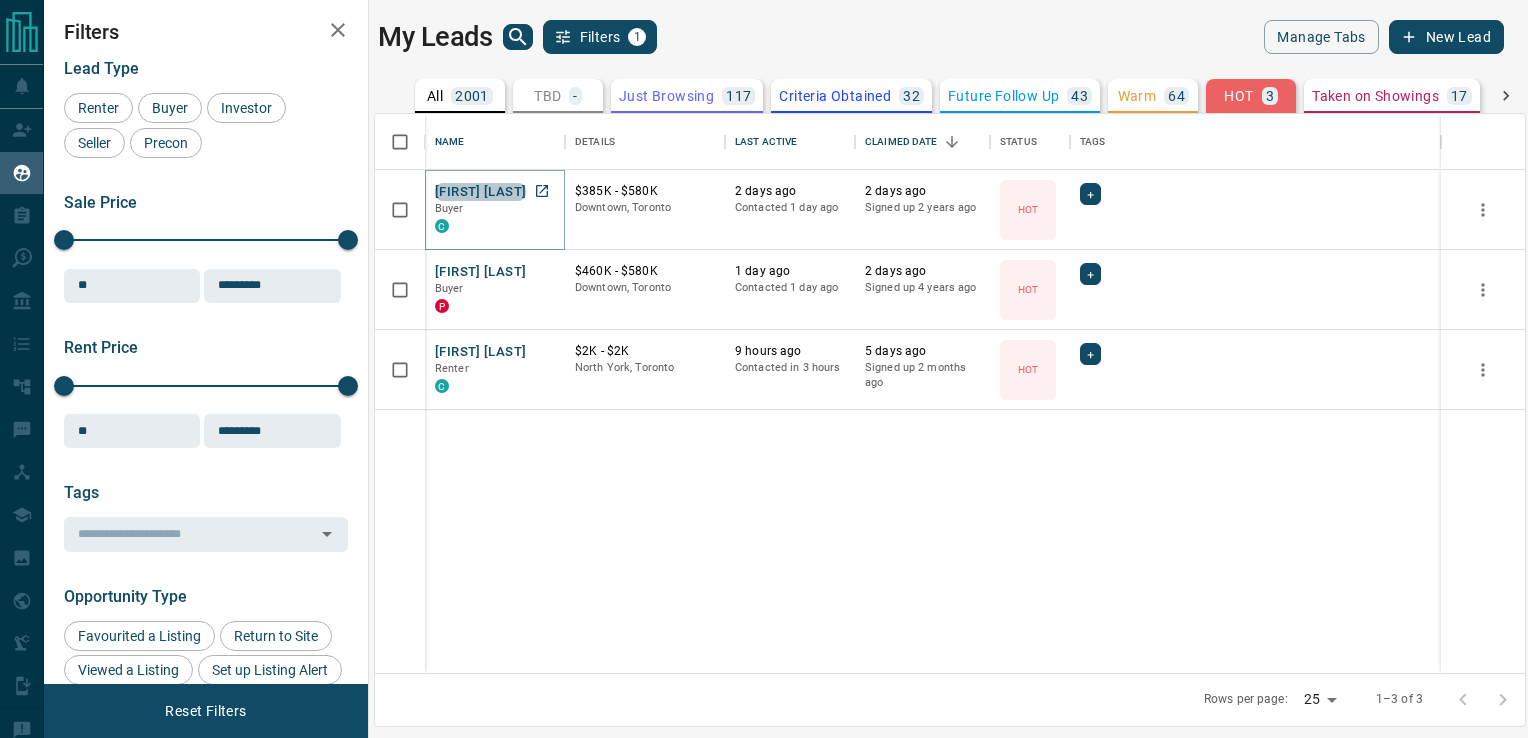 click on "[FIRST] [LAST]" at bounding box center [480, 192] 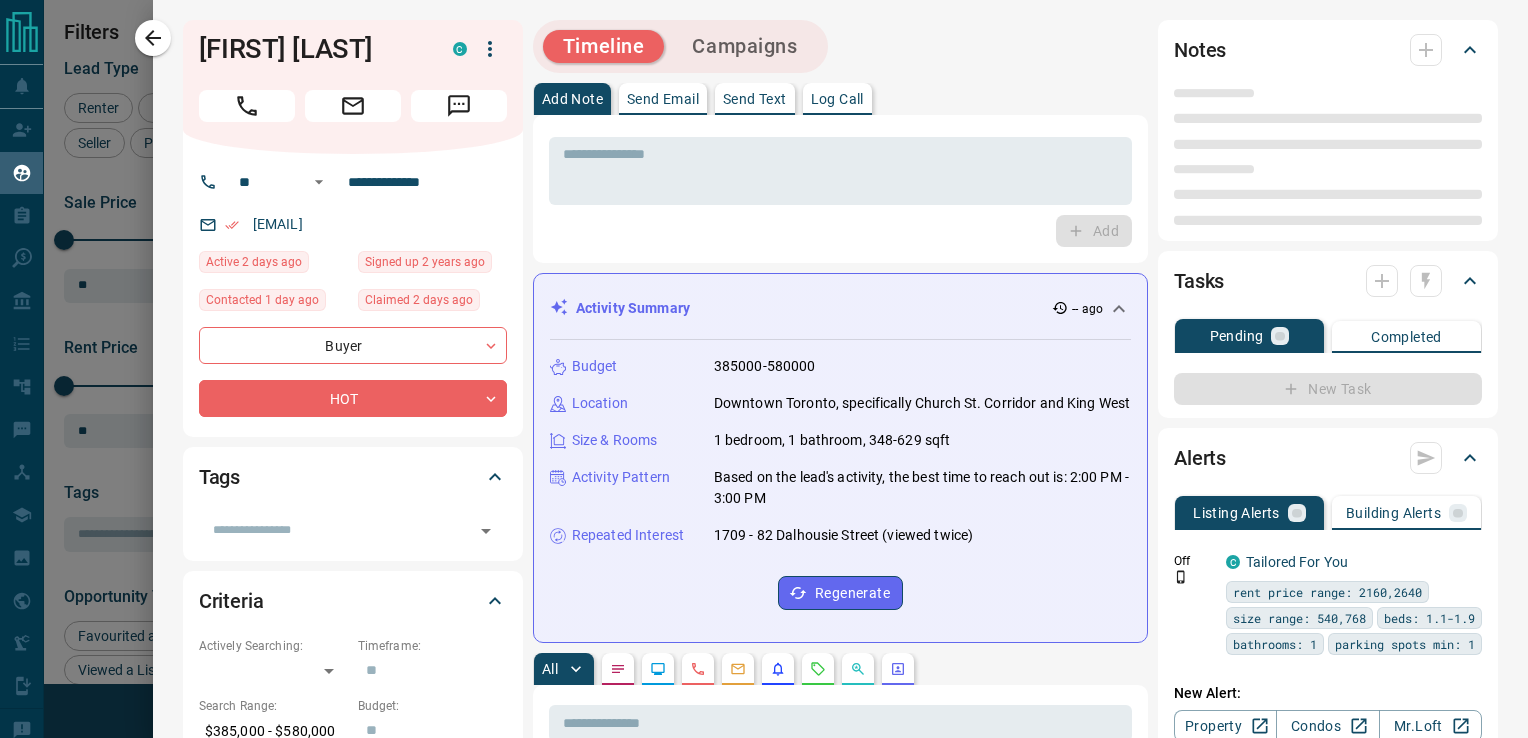 type on "**" 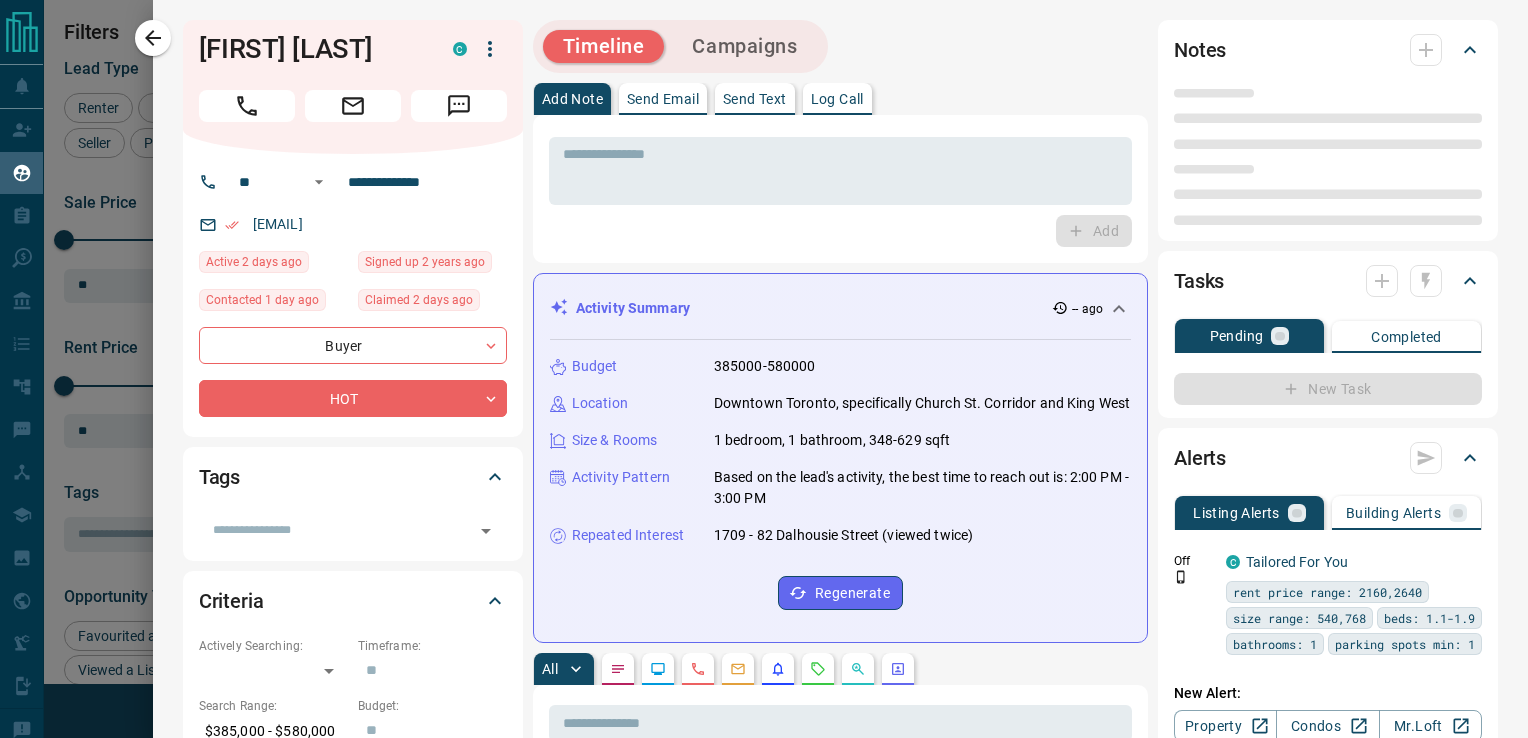 type on "**********" 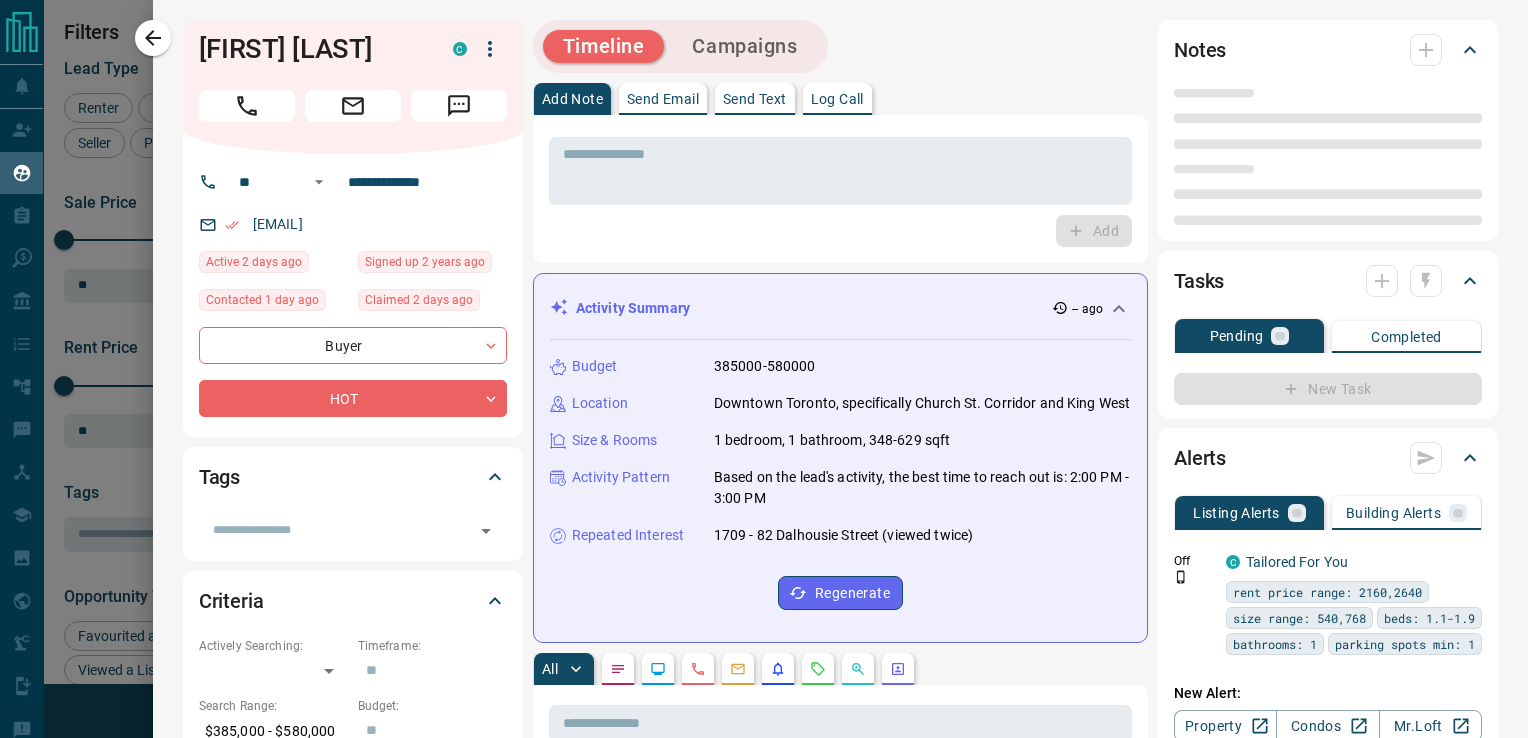 type on "**********" 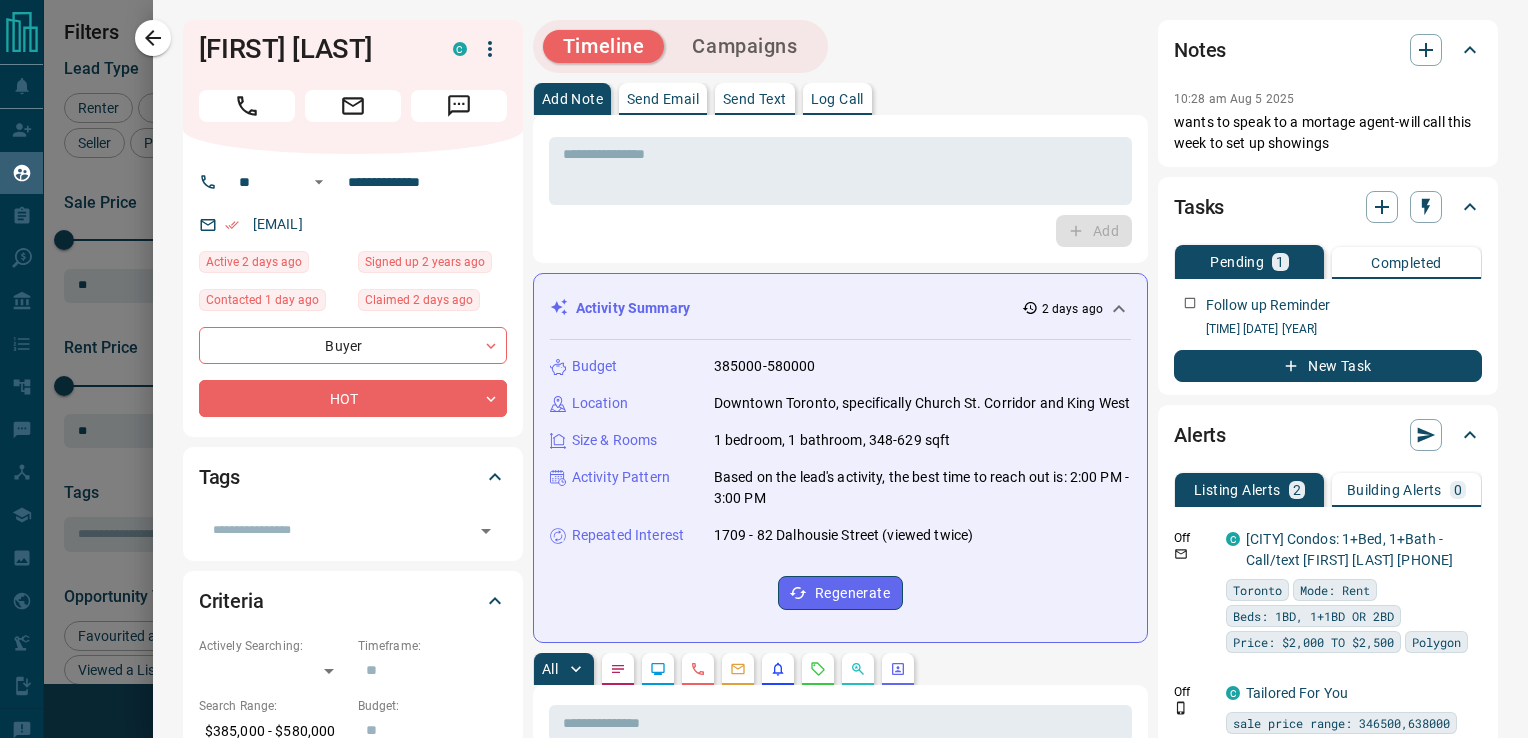 click on "Send Text" at bounding box center [755, 99] 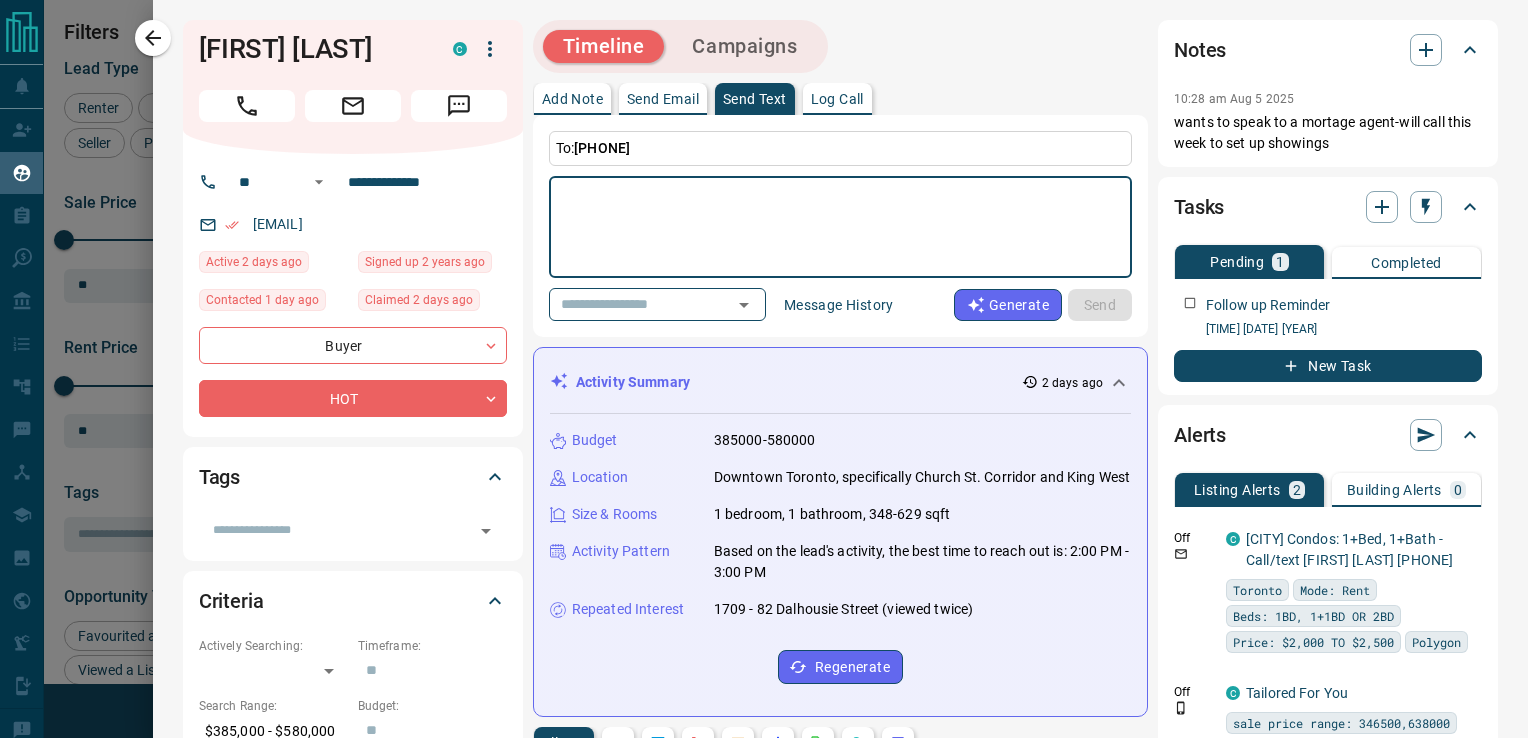 click at bounding box center [840, 227] 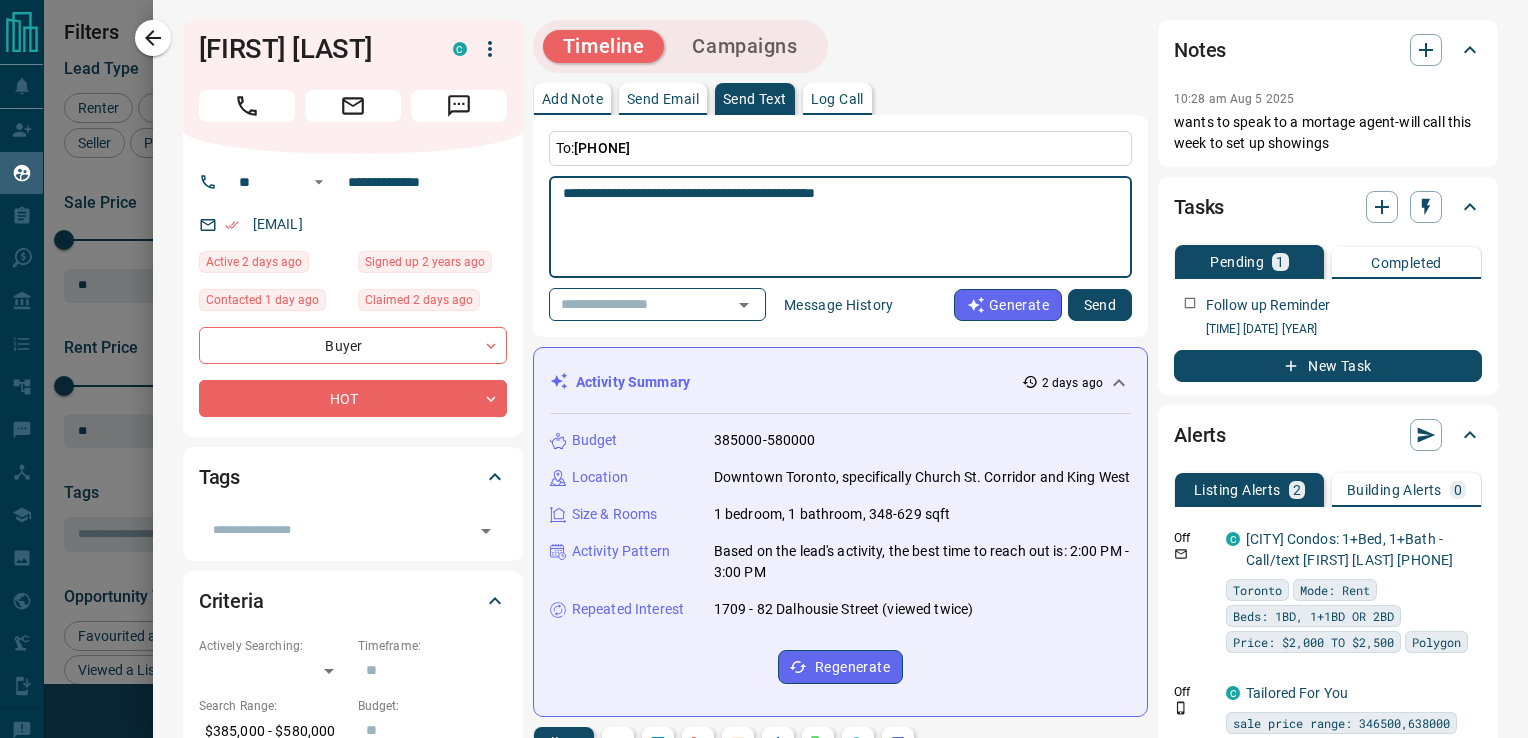 type on "**********" 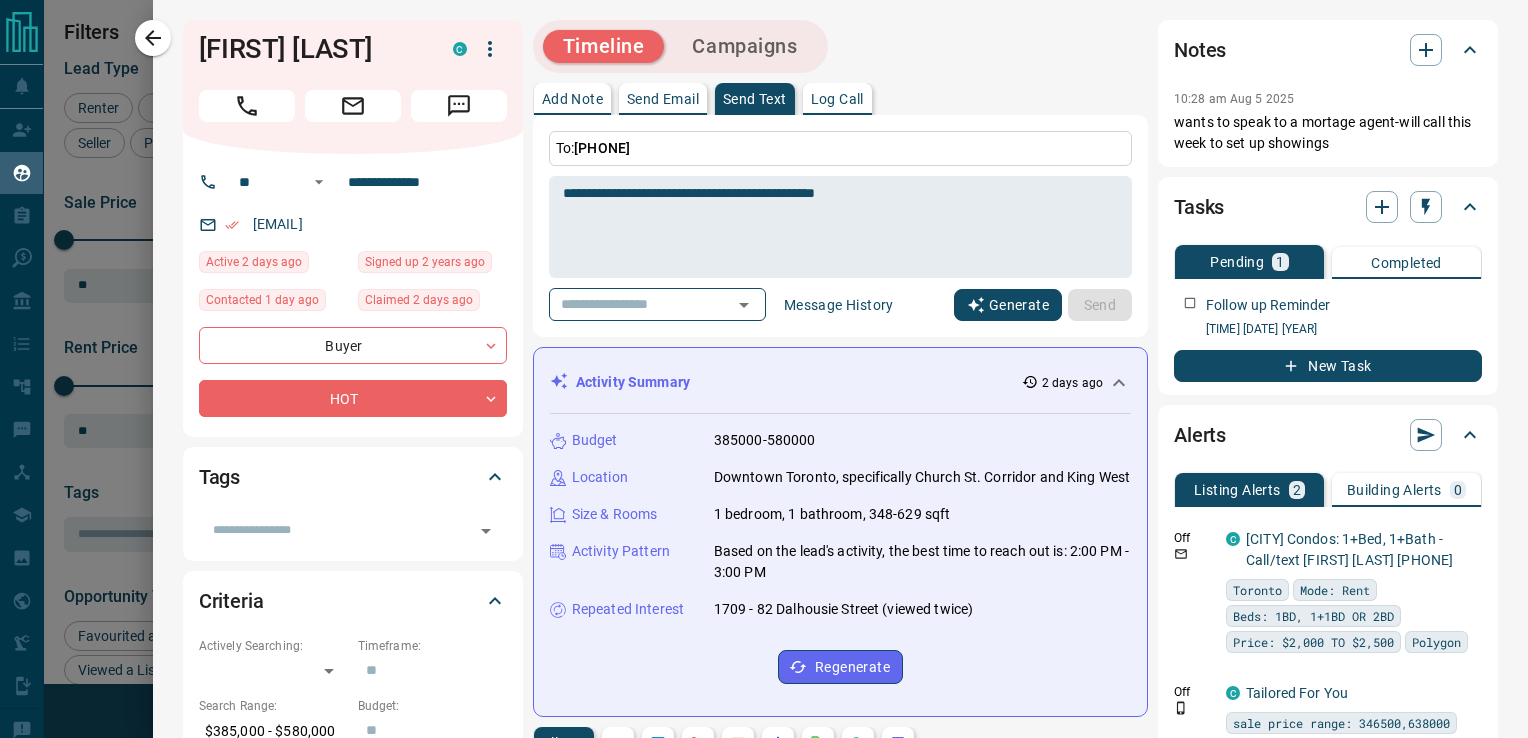type 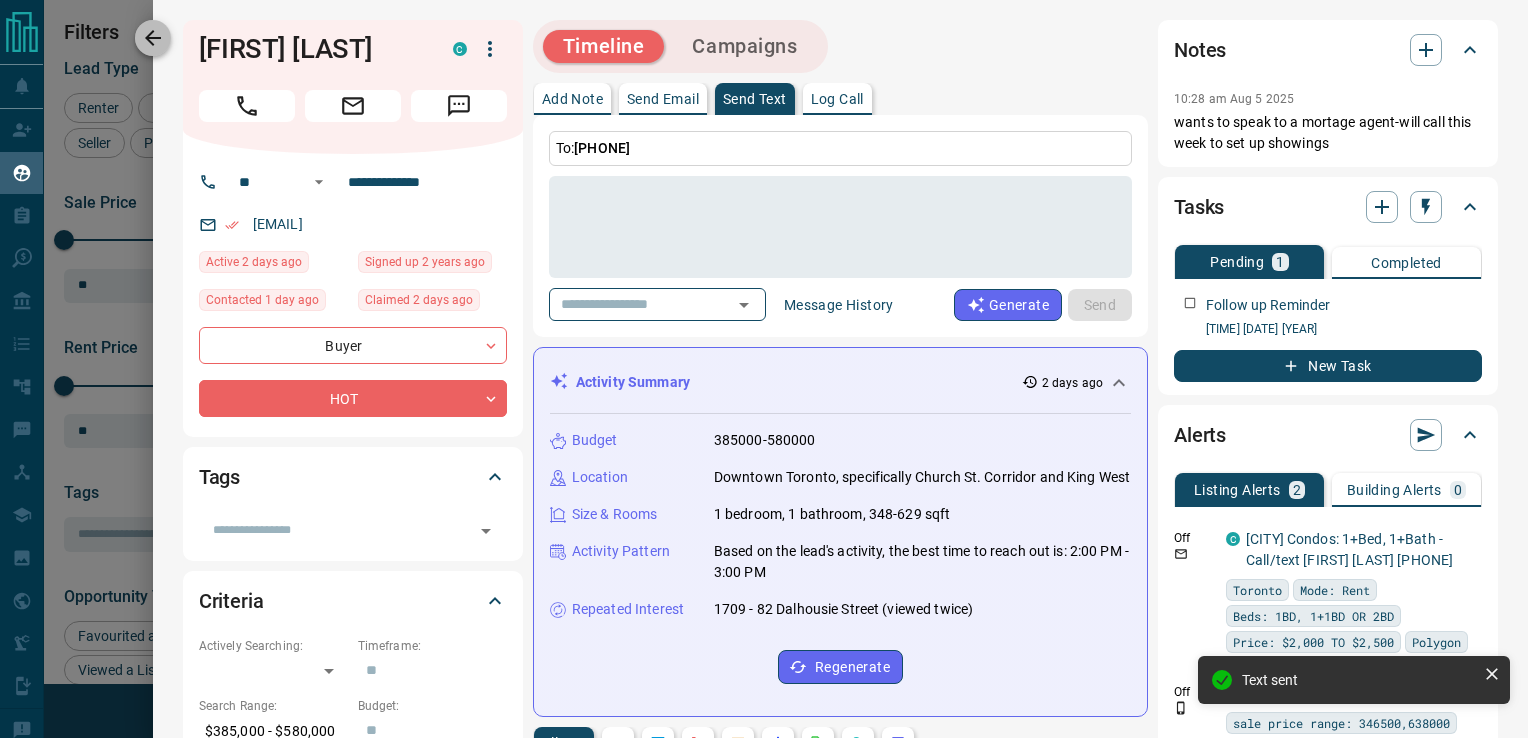 click 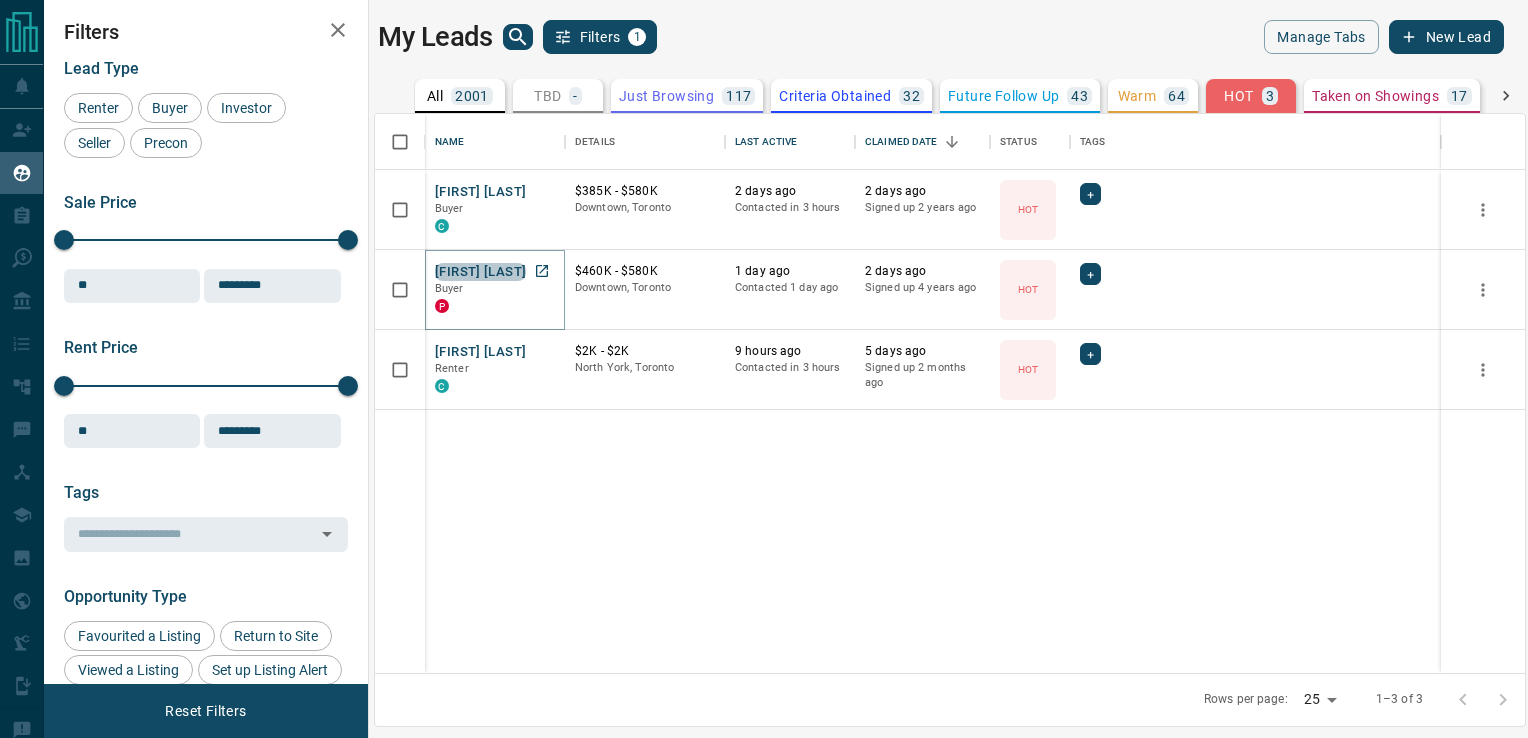 click on "[FIRST] [LAST]" at bounding box center [480, 272] 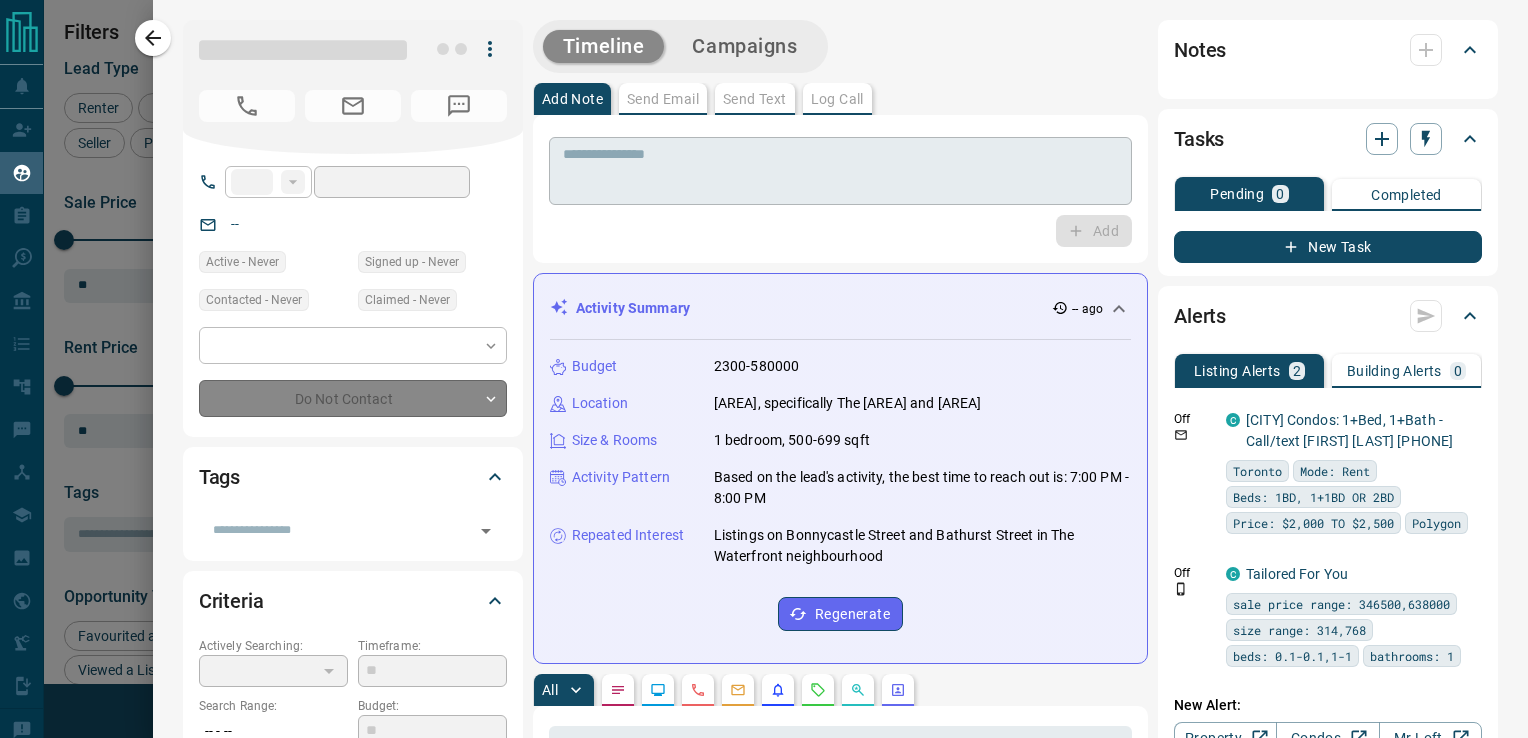 type on "**" 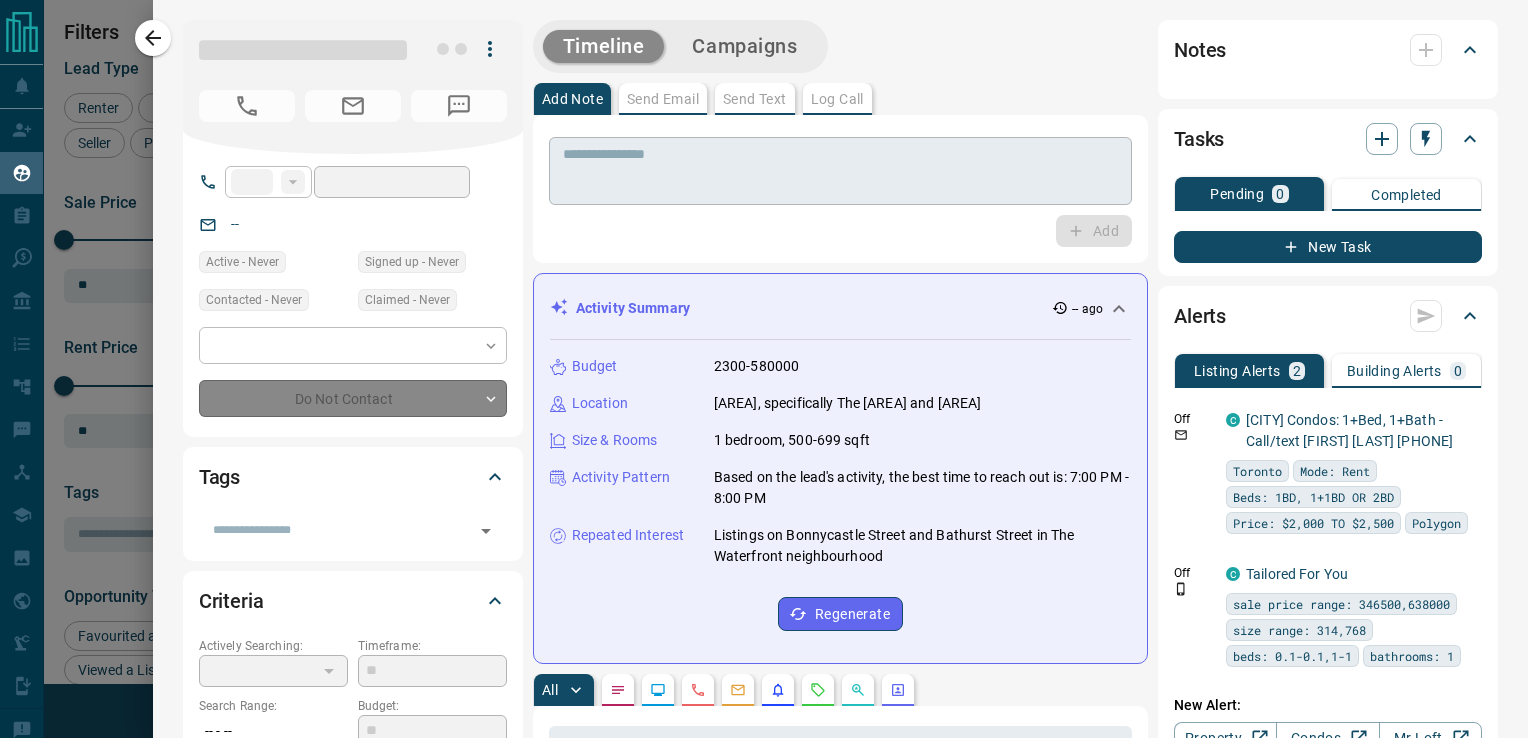 type on "**********" 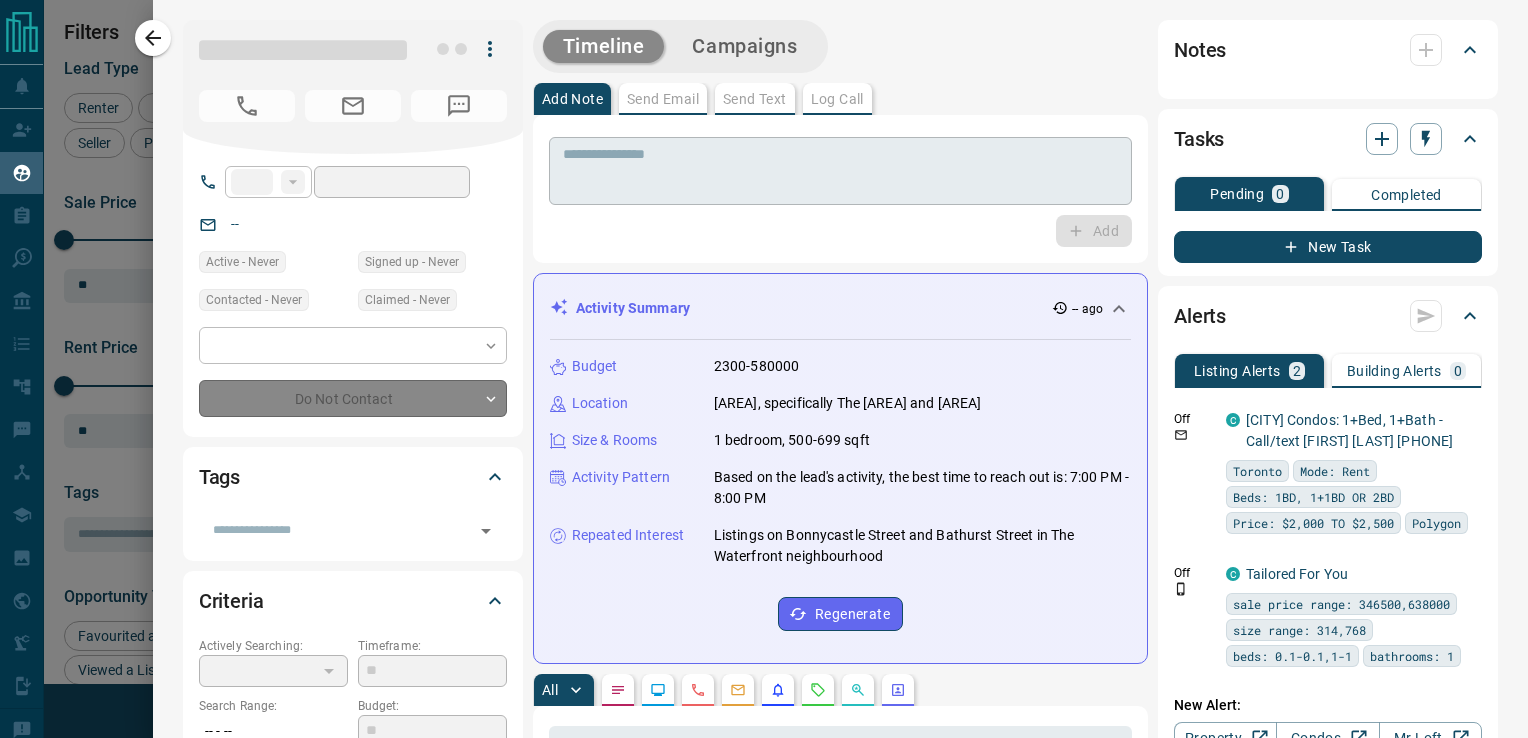 type on "*" 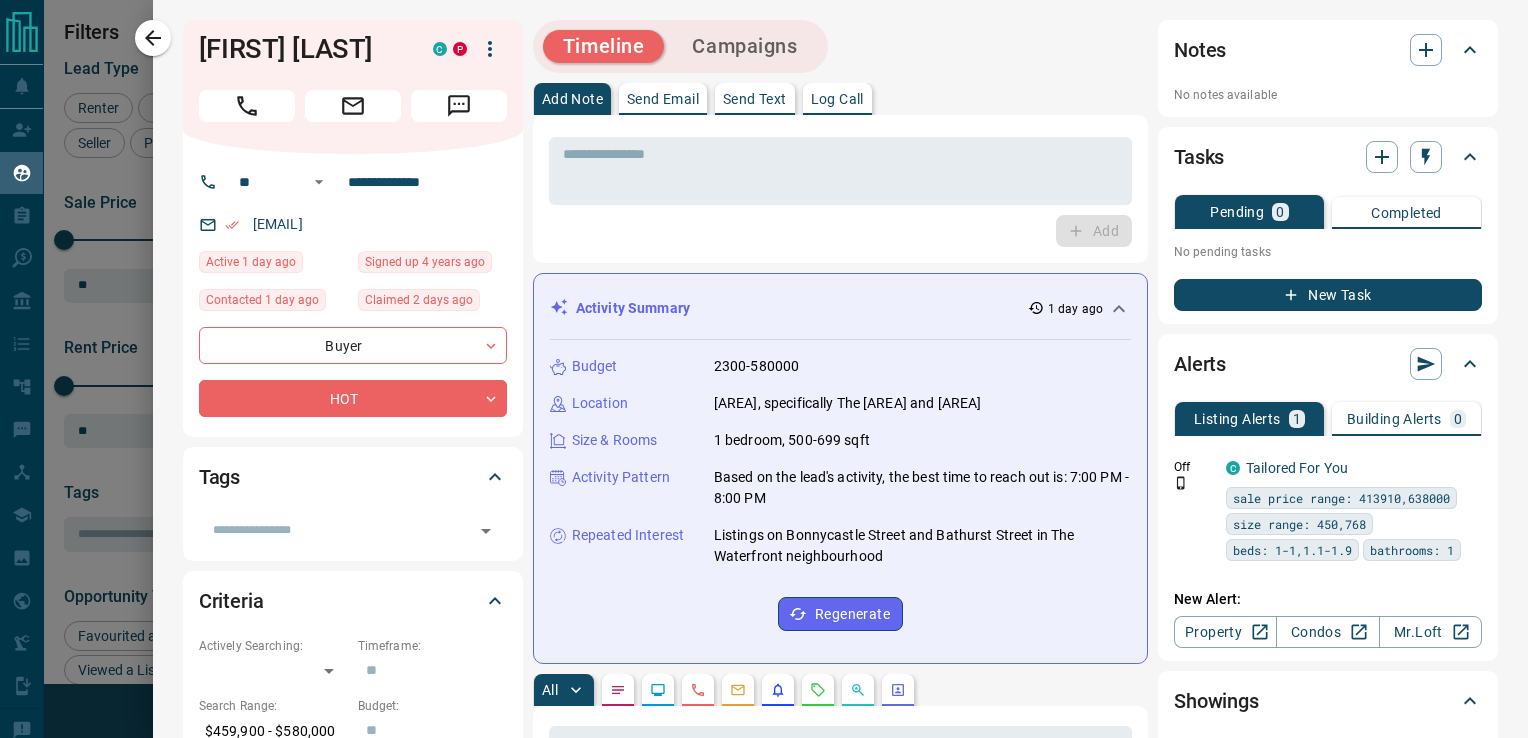 click on "Send Text" at bounding box center [755, 99] 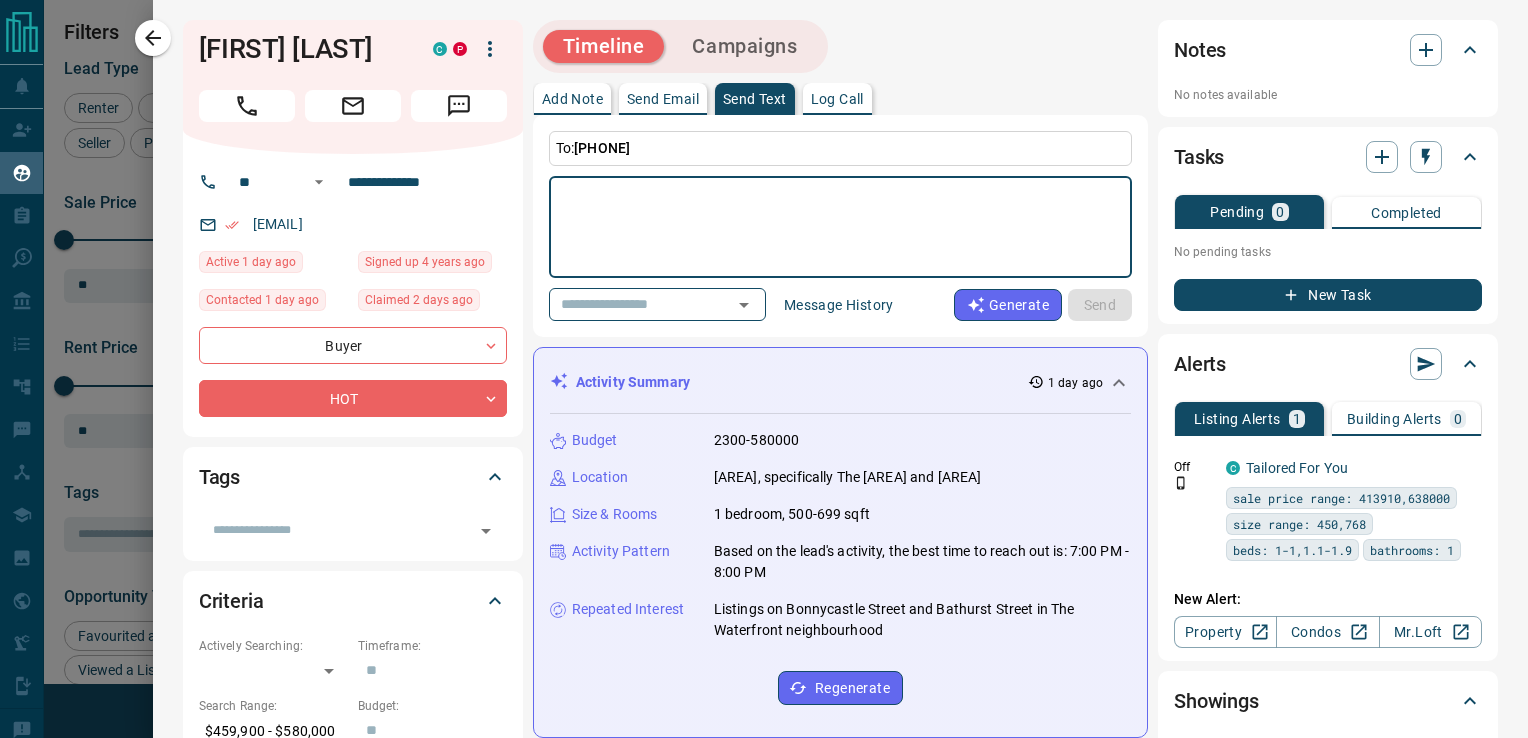 click at bounding box center [840, 227] 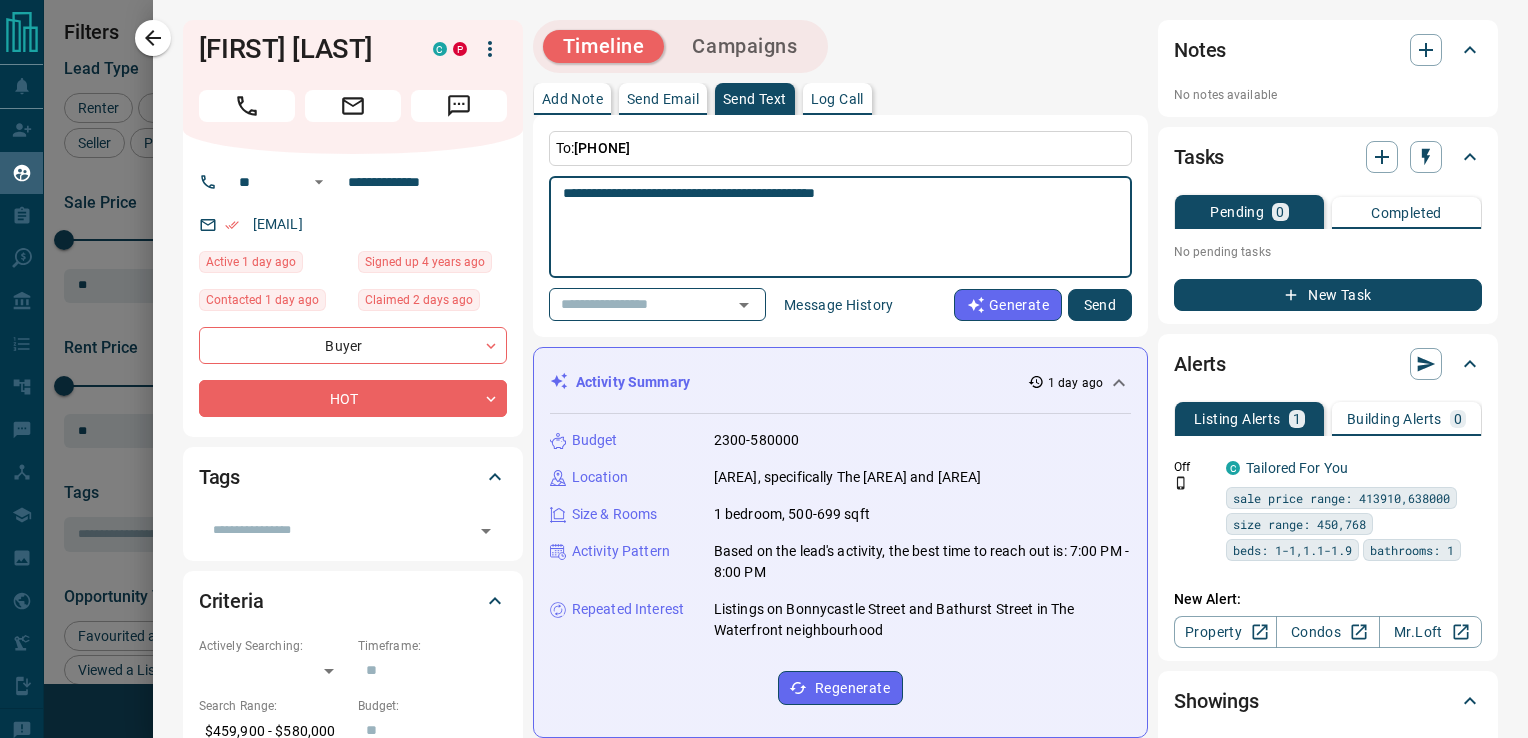 type on "**********" 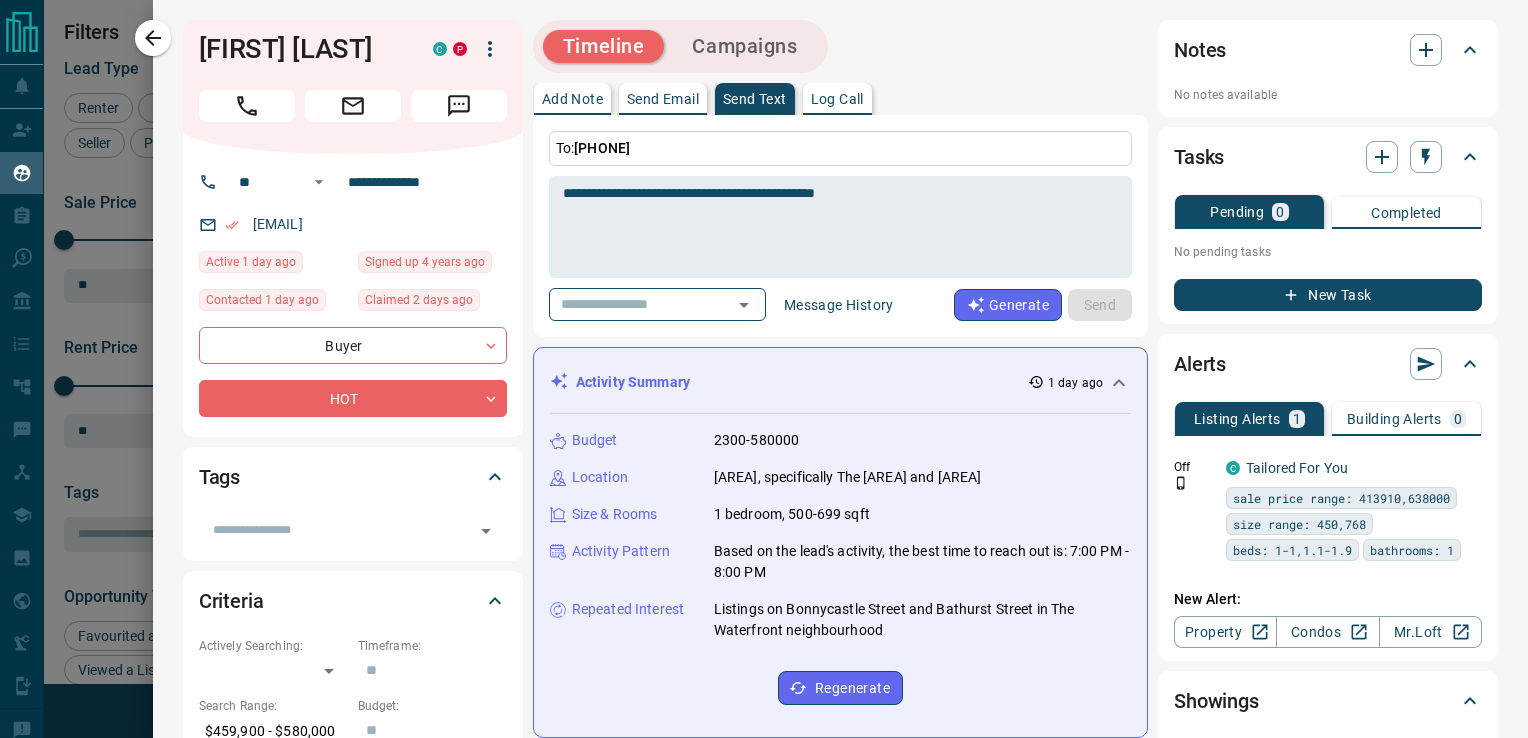 type 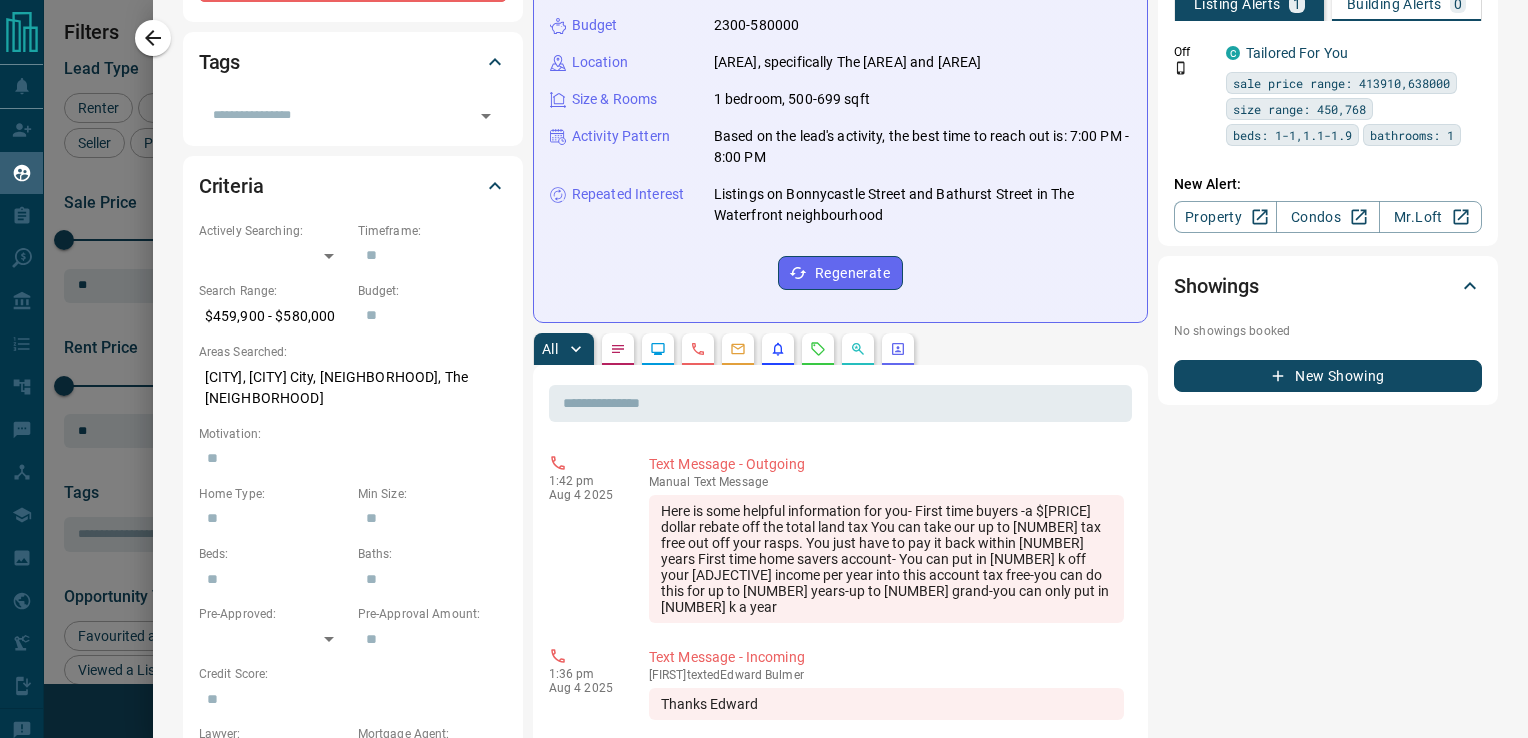 scroll, scrollTop: 0, scrollLeft: 0, axis: both 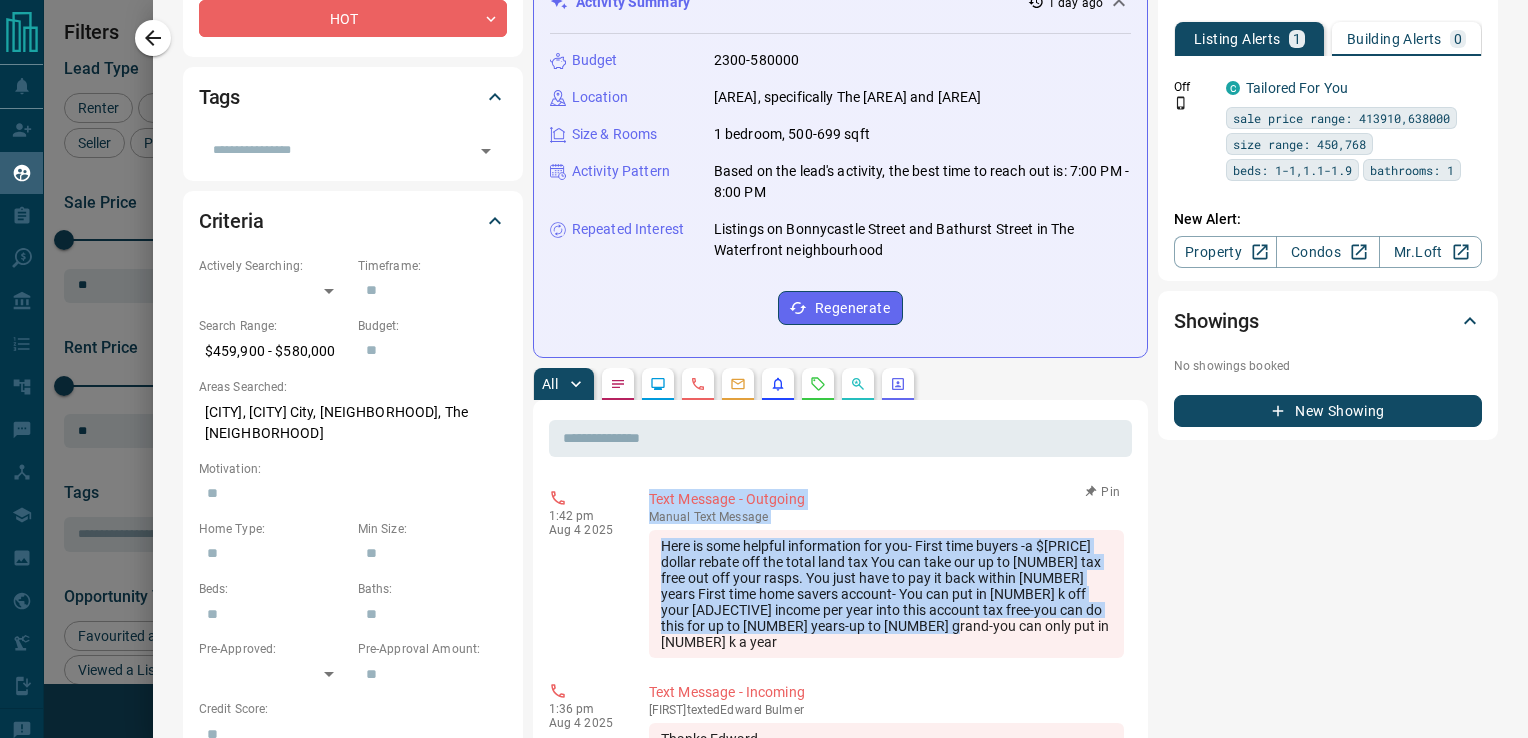 drag, startPoint x: 1000, startPoint y: 630, endPoint x: 632, endPoint y: 542, distance: 378.3755 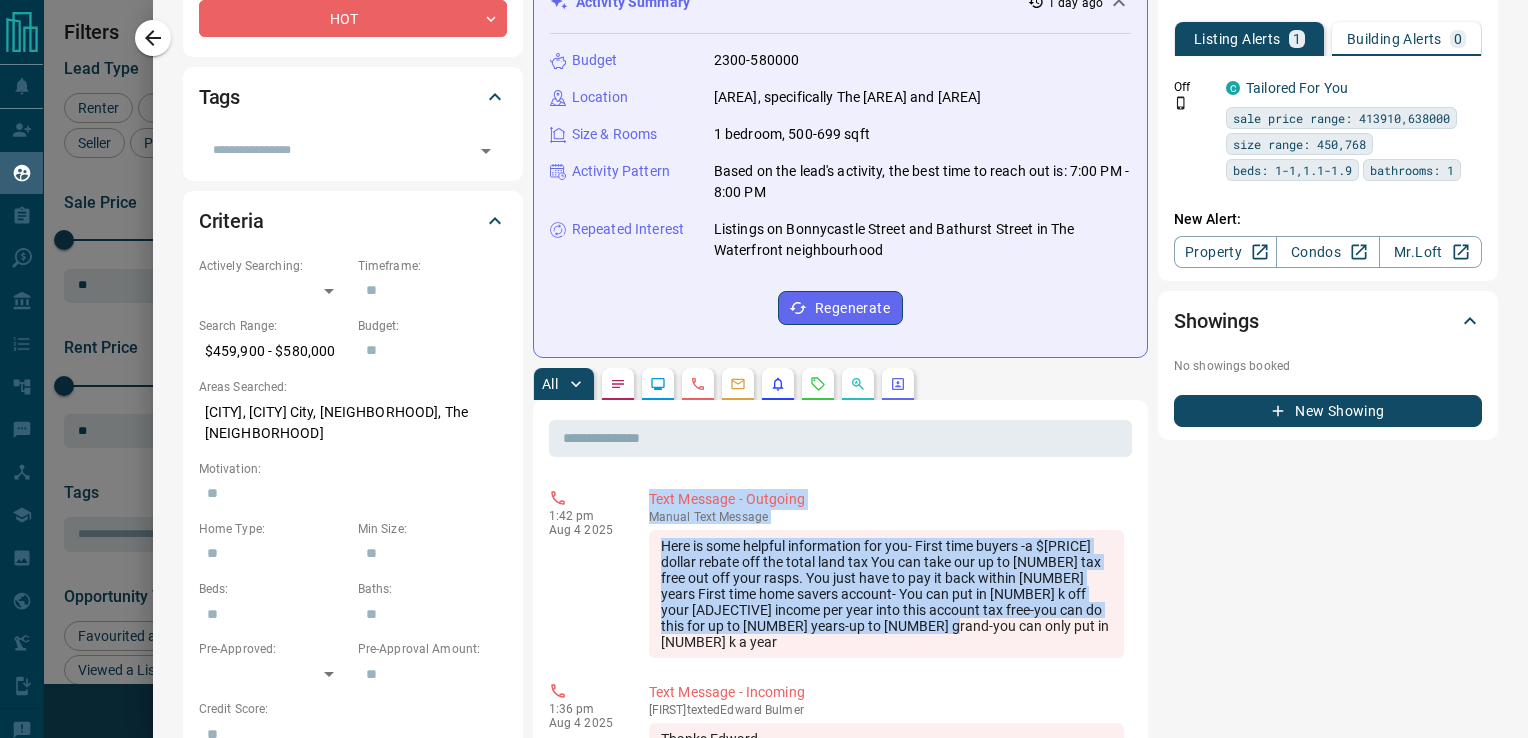 drag, startPoint x: 632, startPoint y: 542, endPoint x: 803, endPoint y: 582, distance: 175.61606 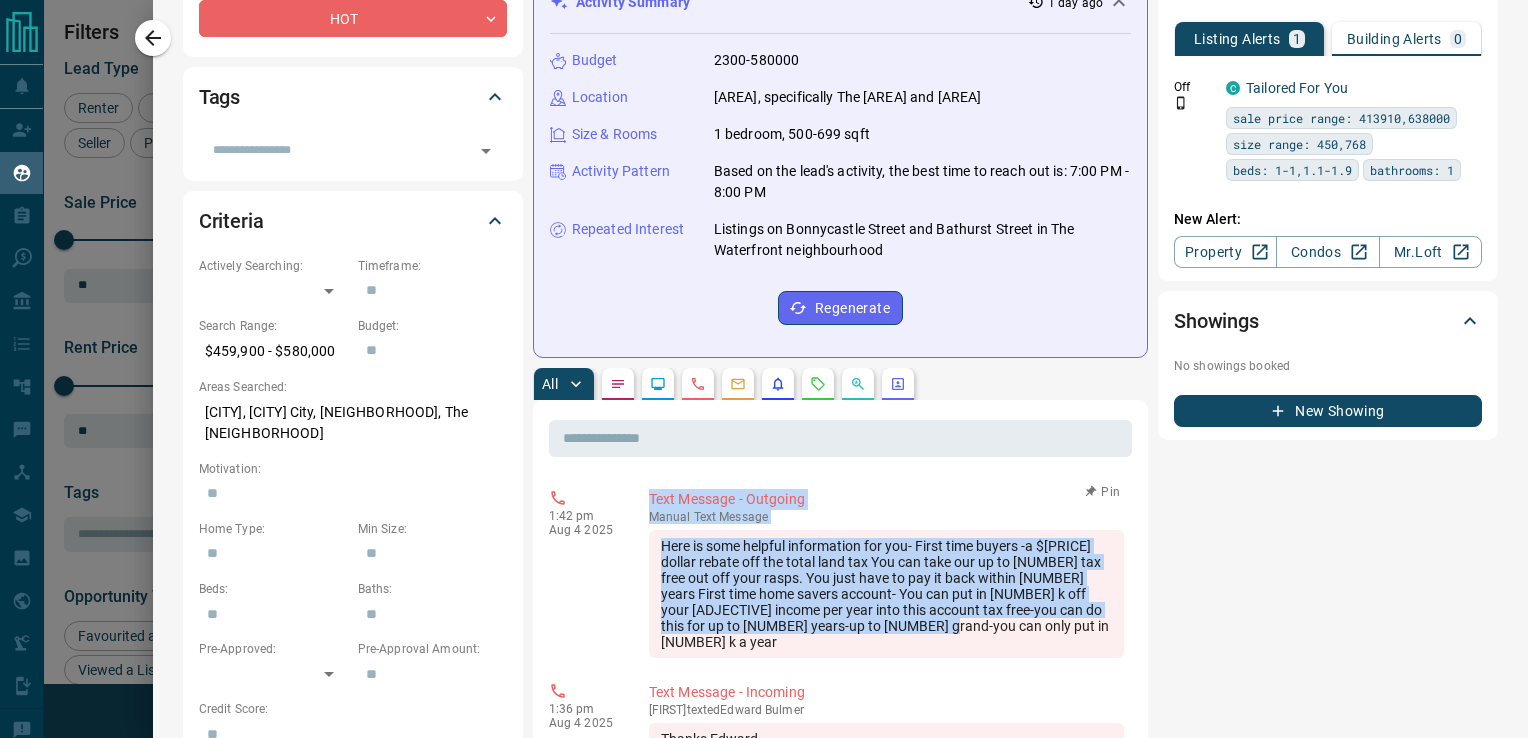 copy on "Text Message - Outgoing manual   Text Message   Here is some helpful information for you-
First time buyers -a $4000 dollar rebate off the total land tax
You can take our up to 60  tax free out off your rasps.  You just have to pay it back within 15 years
First time home savers account- You can put in 8 k off your  taxable income  per year into this account tax free-you can do this for up to 5 years-up to 40 grand-you can only put in 8 k a year" 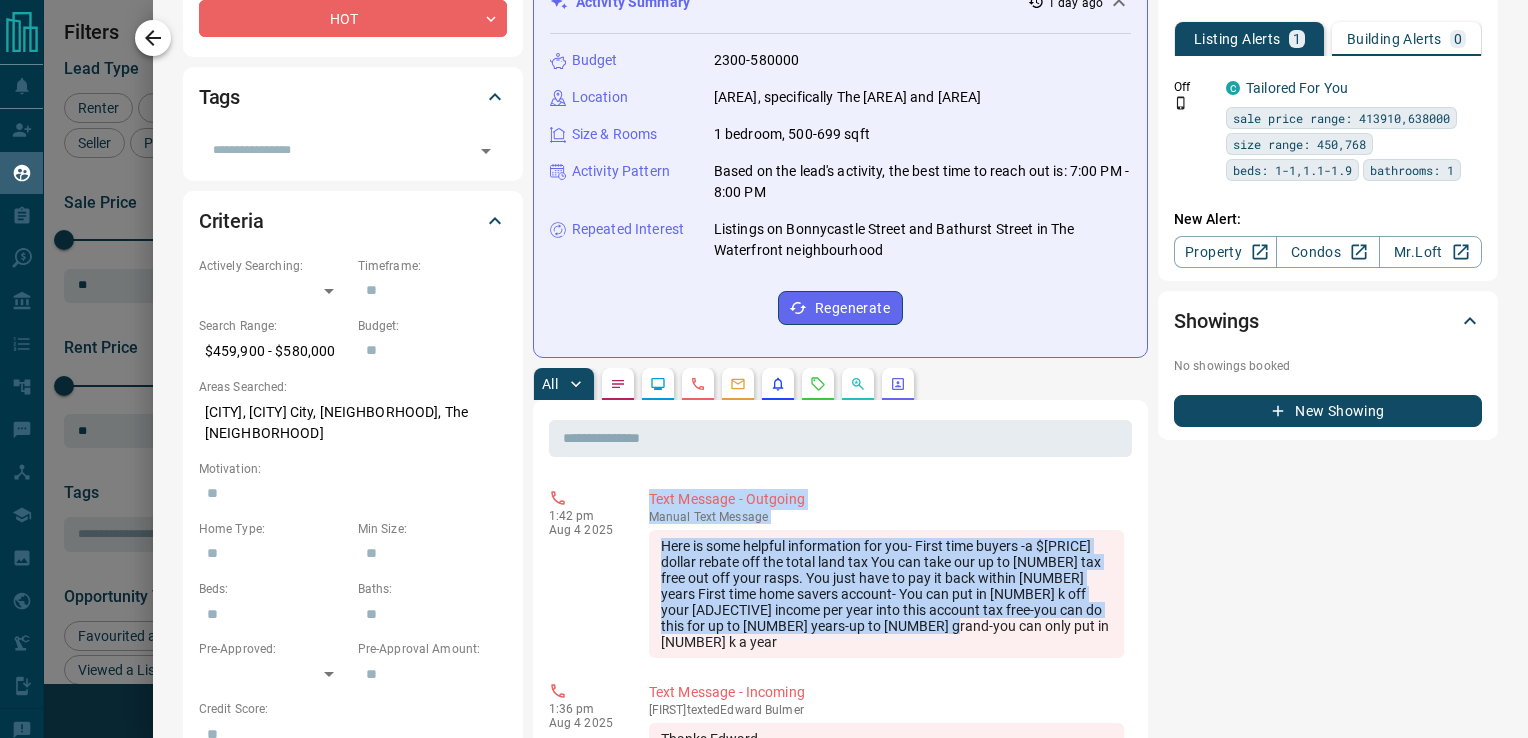 click 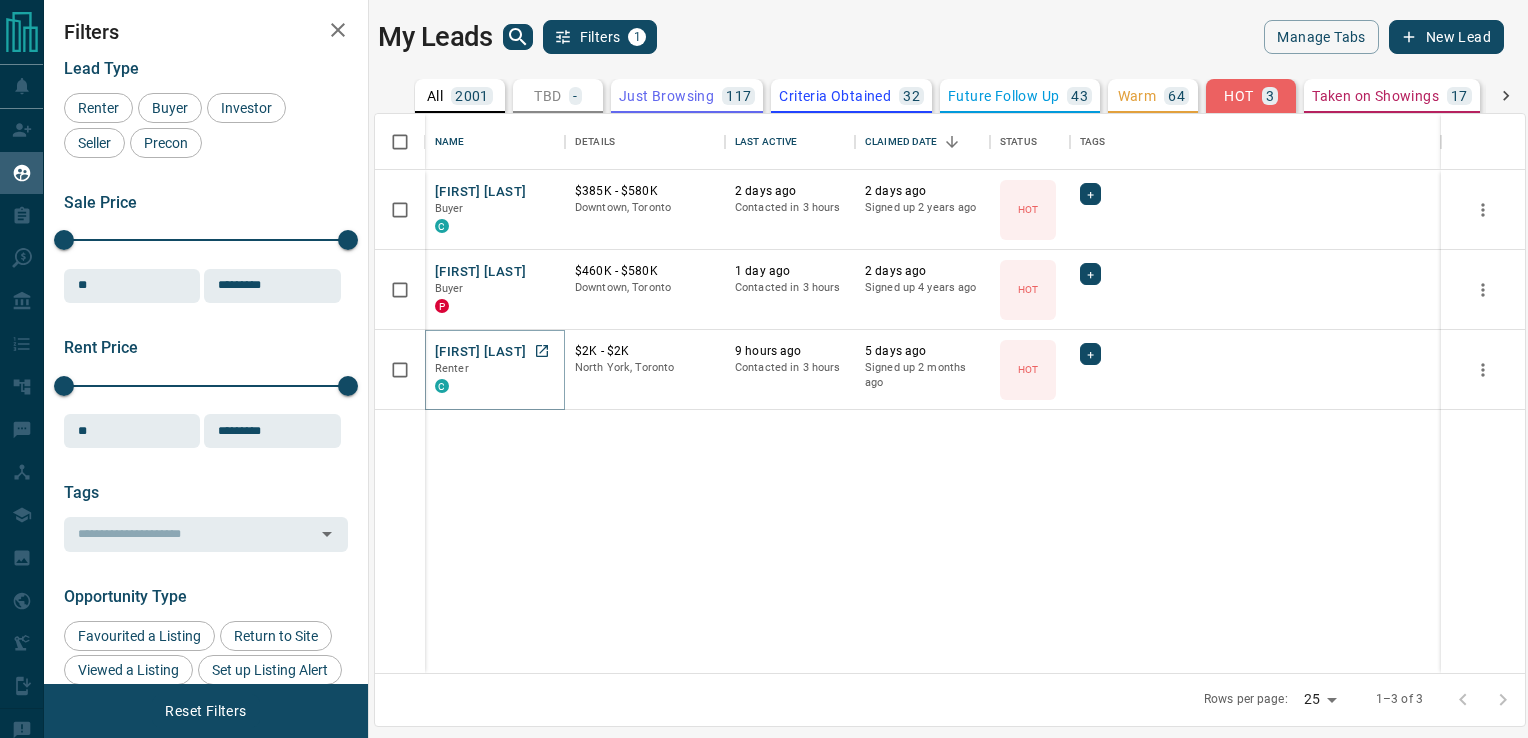 click on "[FIRST] [LAST]" at bounding box center (480, 352) 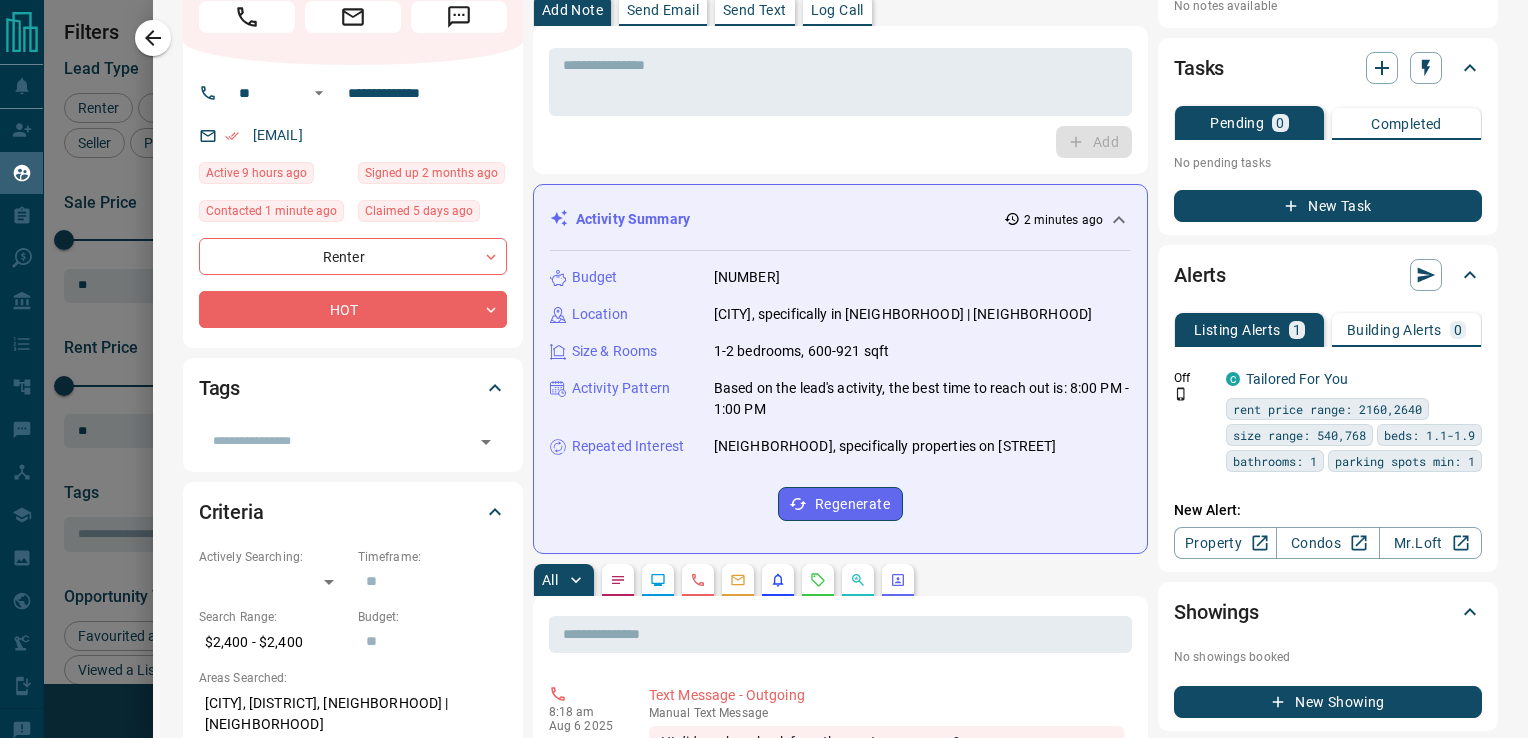 scroll, scrollTop: 0, scrollLeft: 0, axis: both 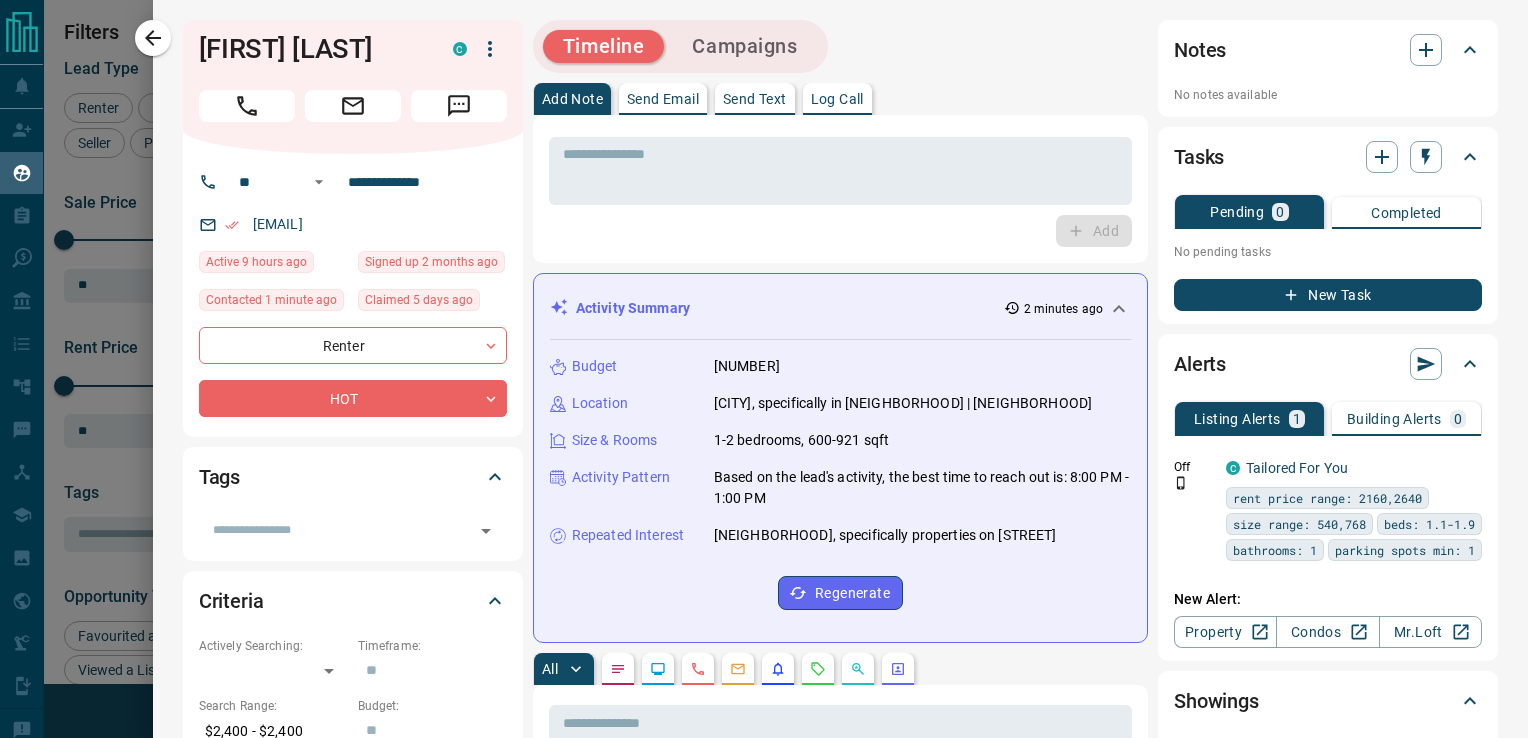 click on "Send Text" at bounding box center [755, 99] 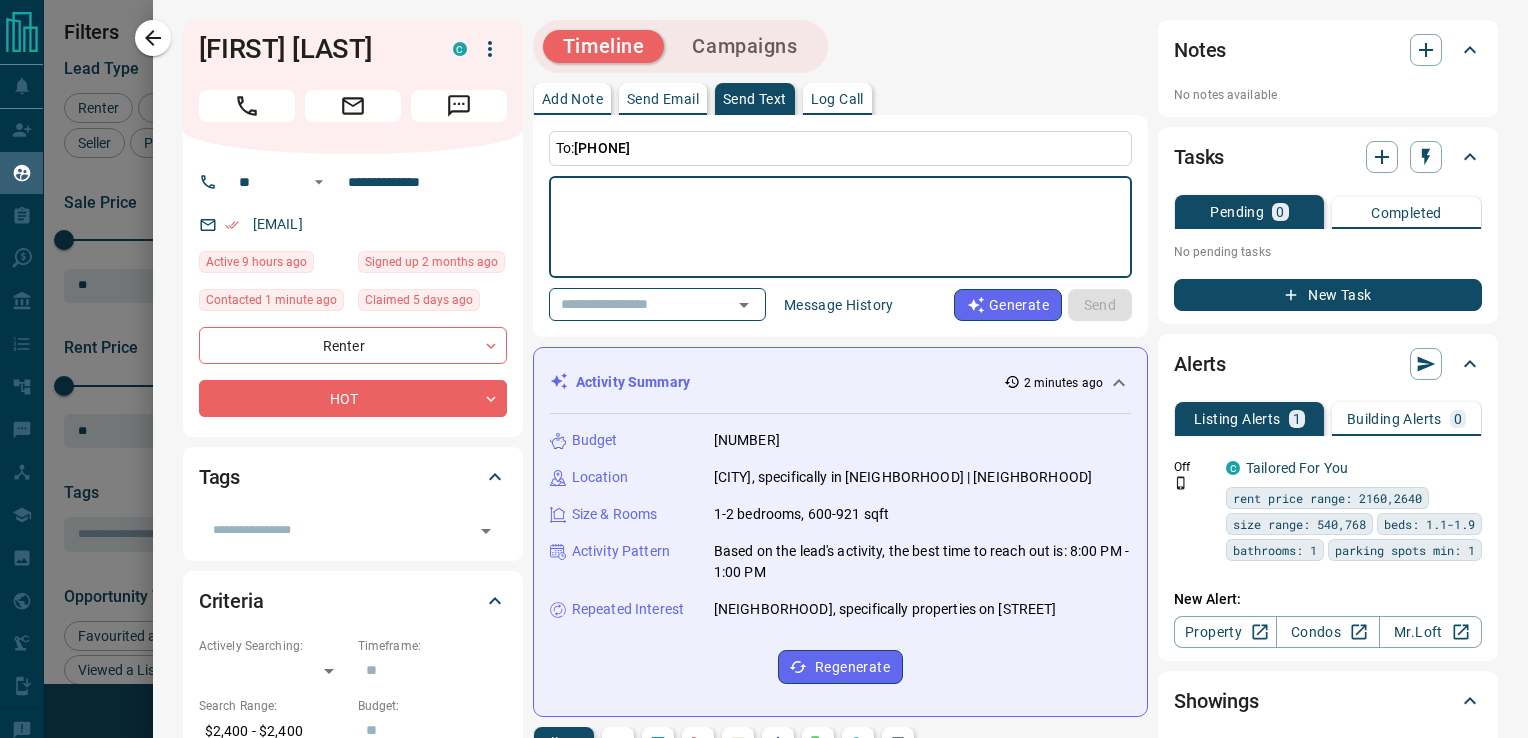 click at bounding box center (840, 227) 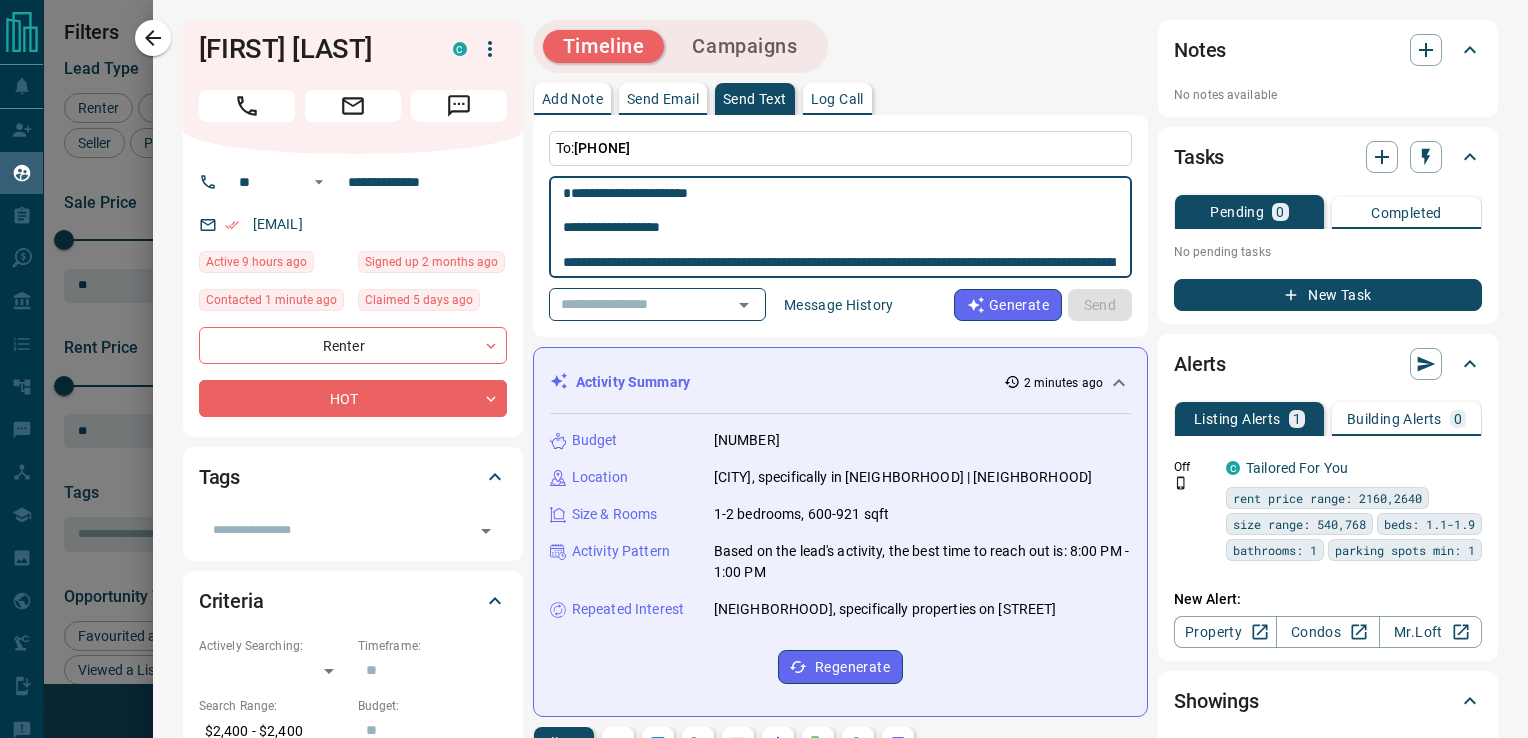 scroll, scrollTop: 70, scrollLeft: 0, axis: vertical 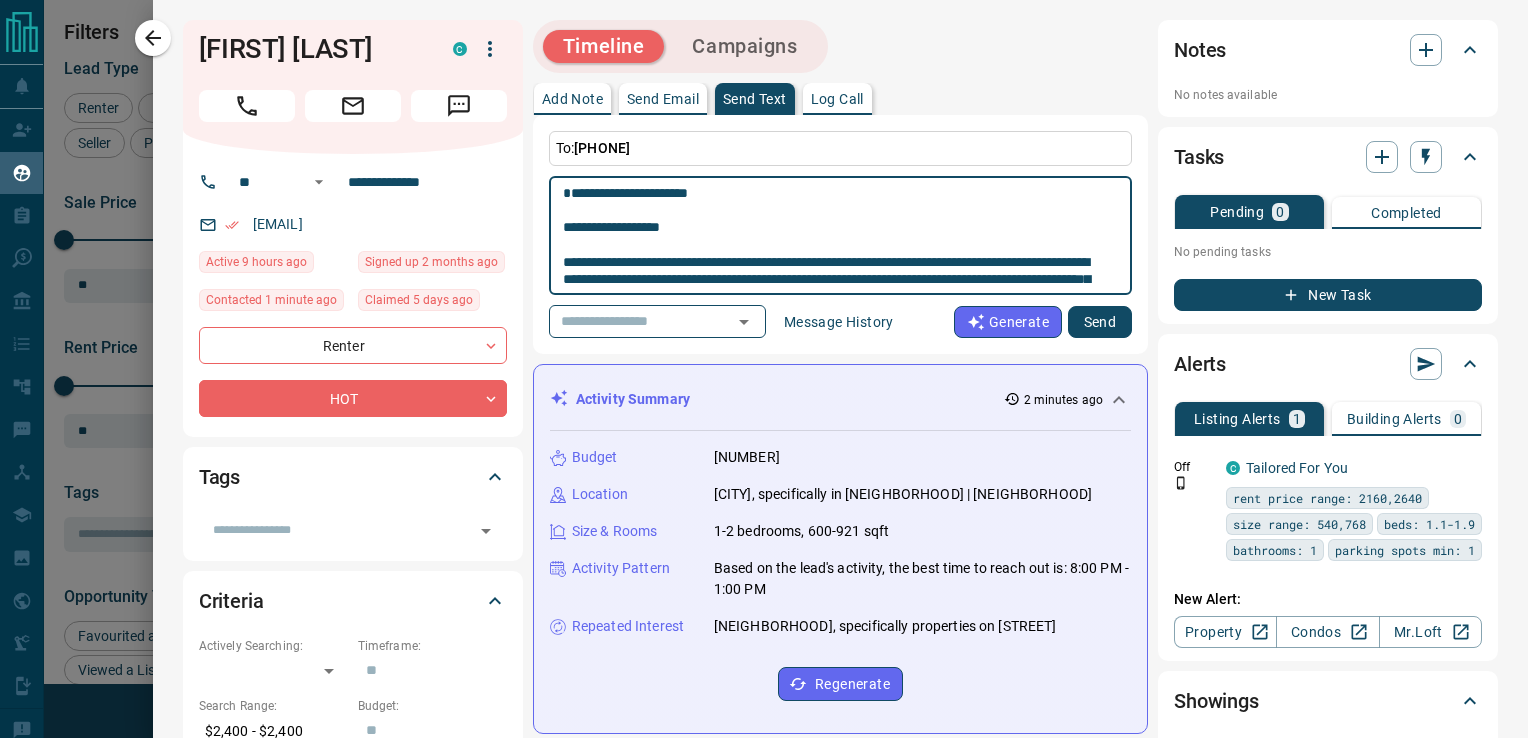 click on "**********" at bounding box center [833, 236] 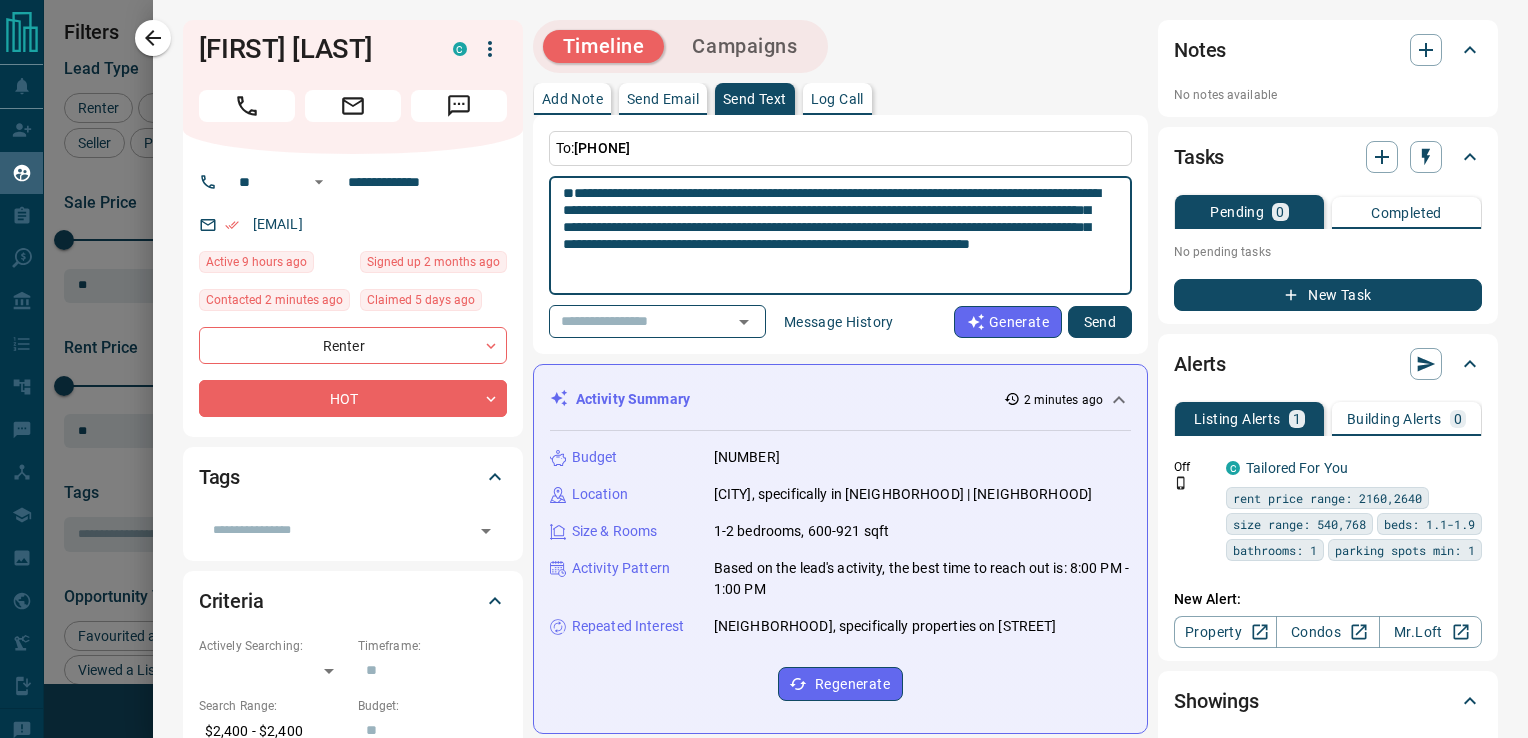 click on "**********" at bounding box center (833, 236) 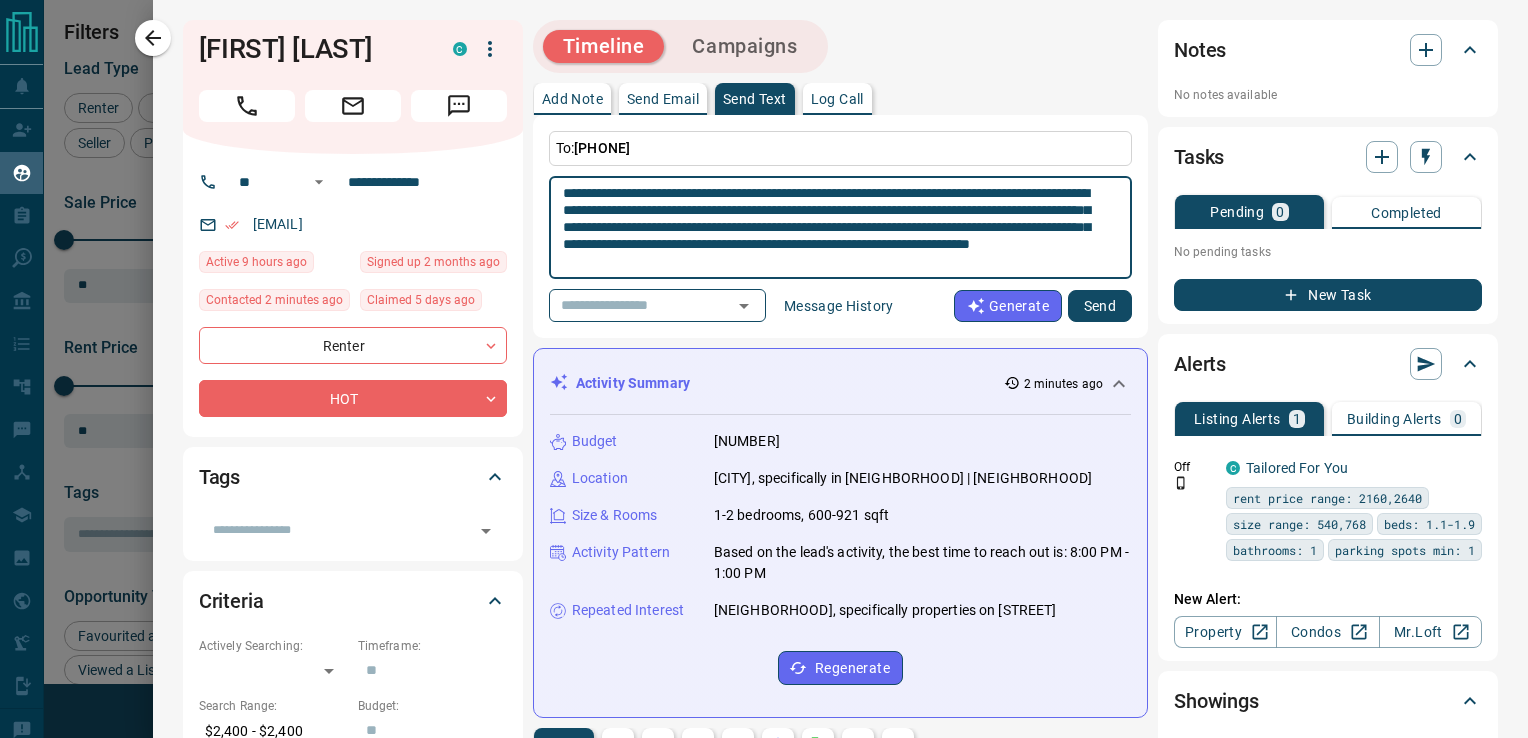 type on "**********" 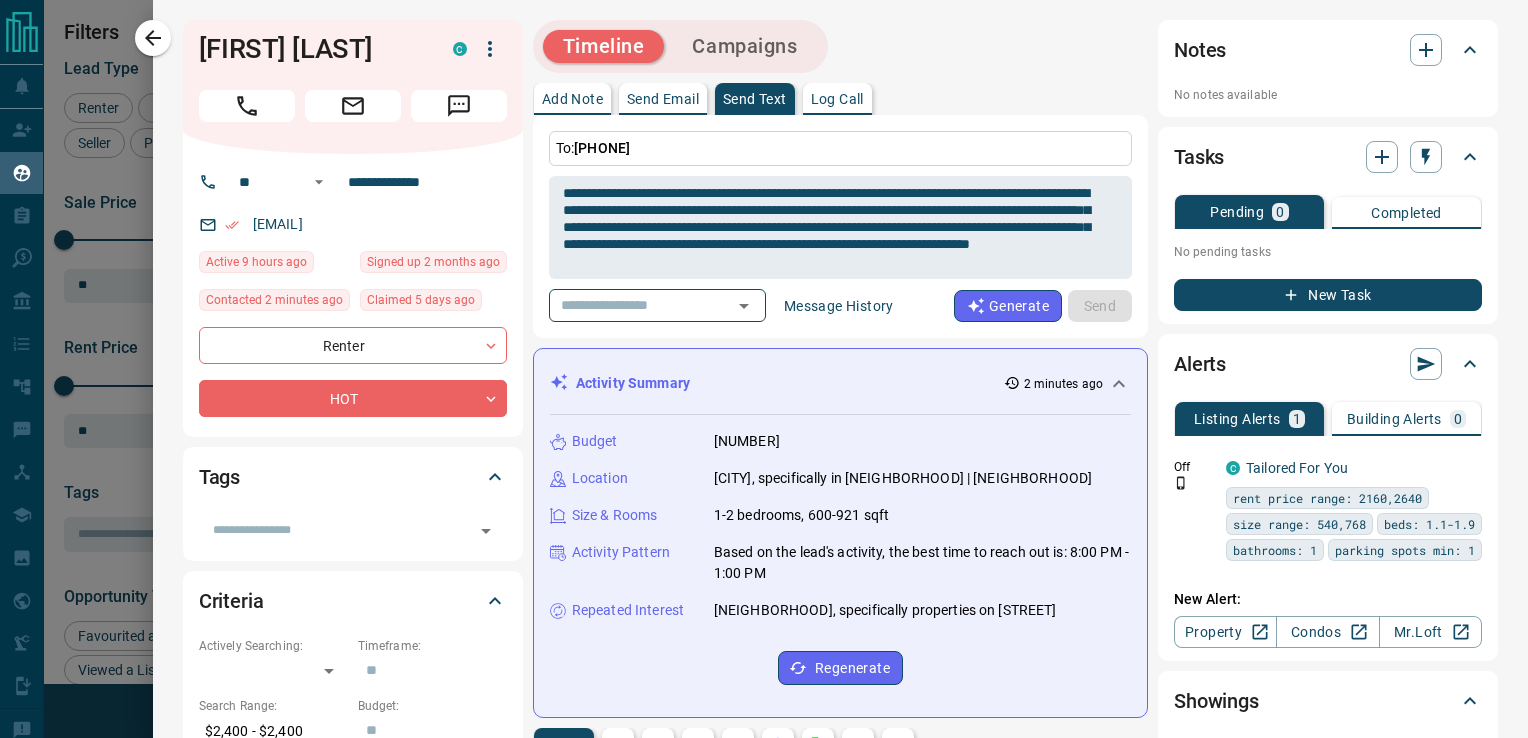 type 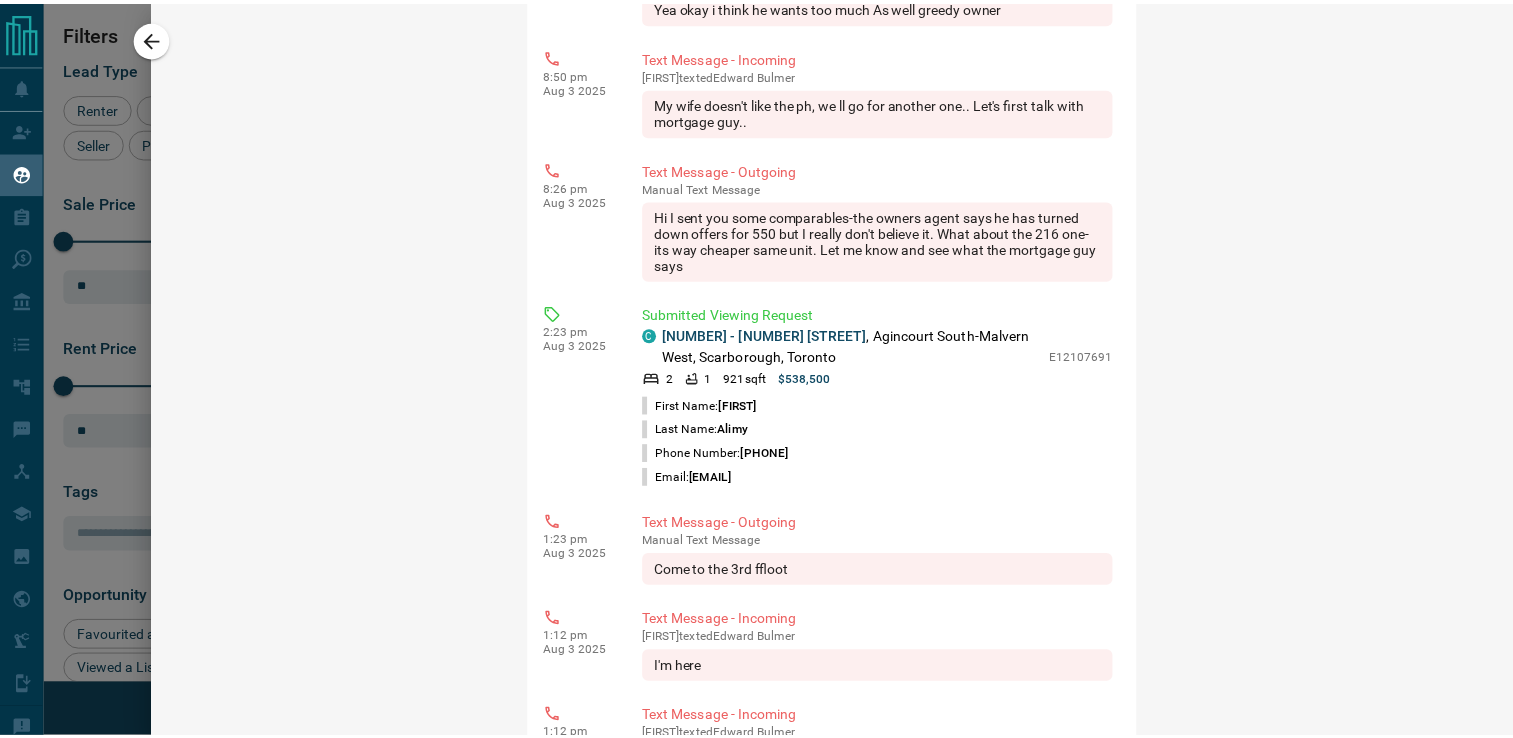 scroll, scrollTop: 0, scrollLeft: 0, axis: both 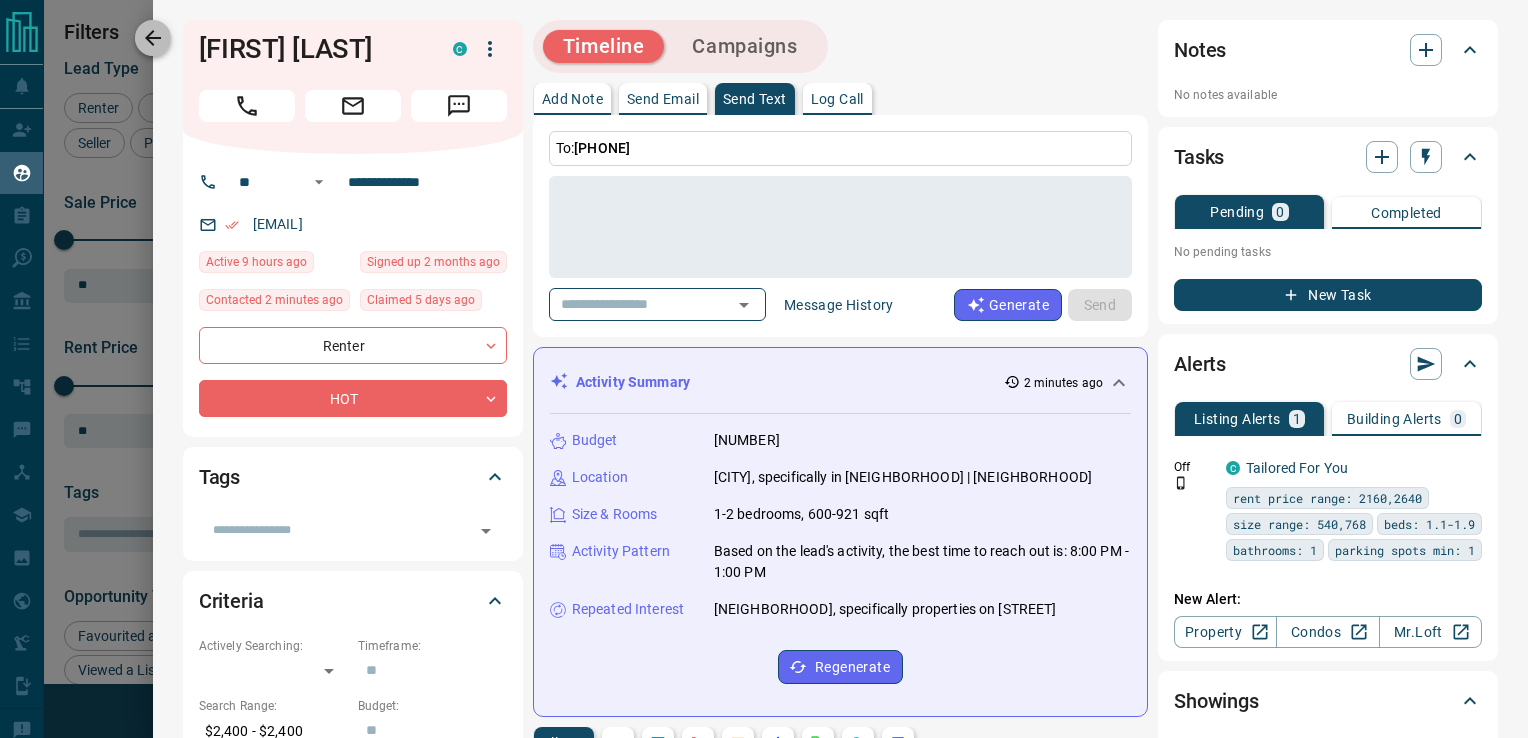click 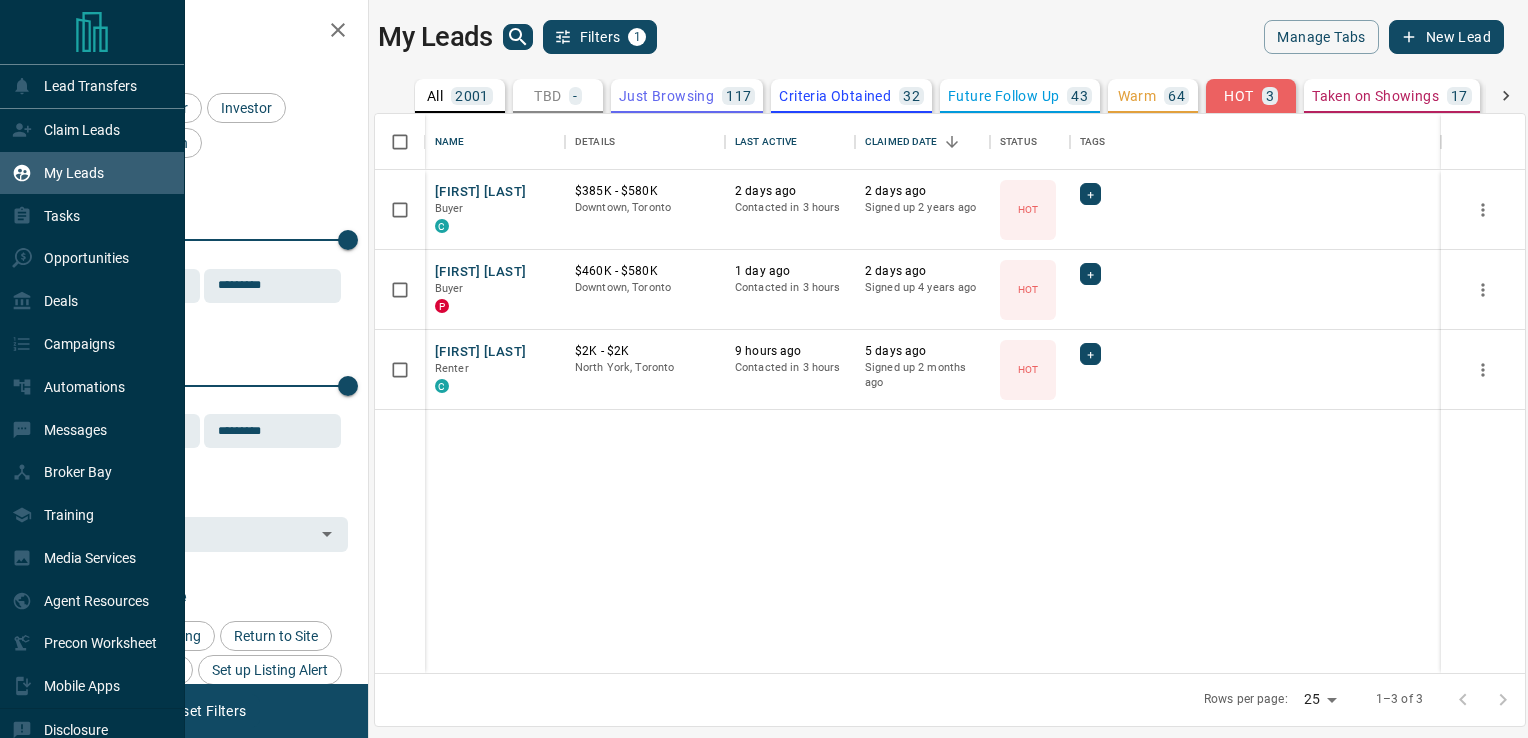 click on "My Leads" at bounding box center [74, 173] 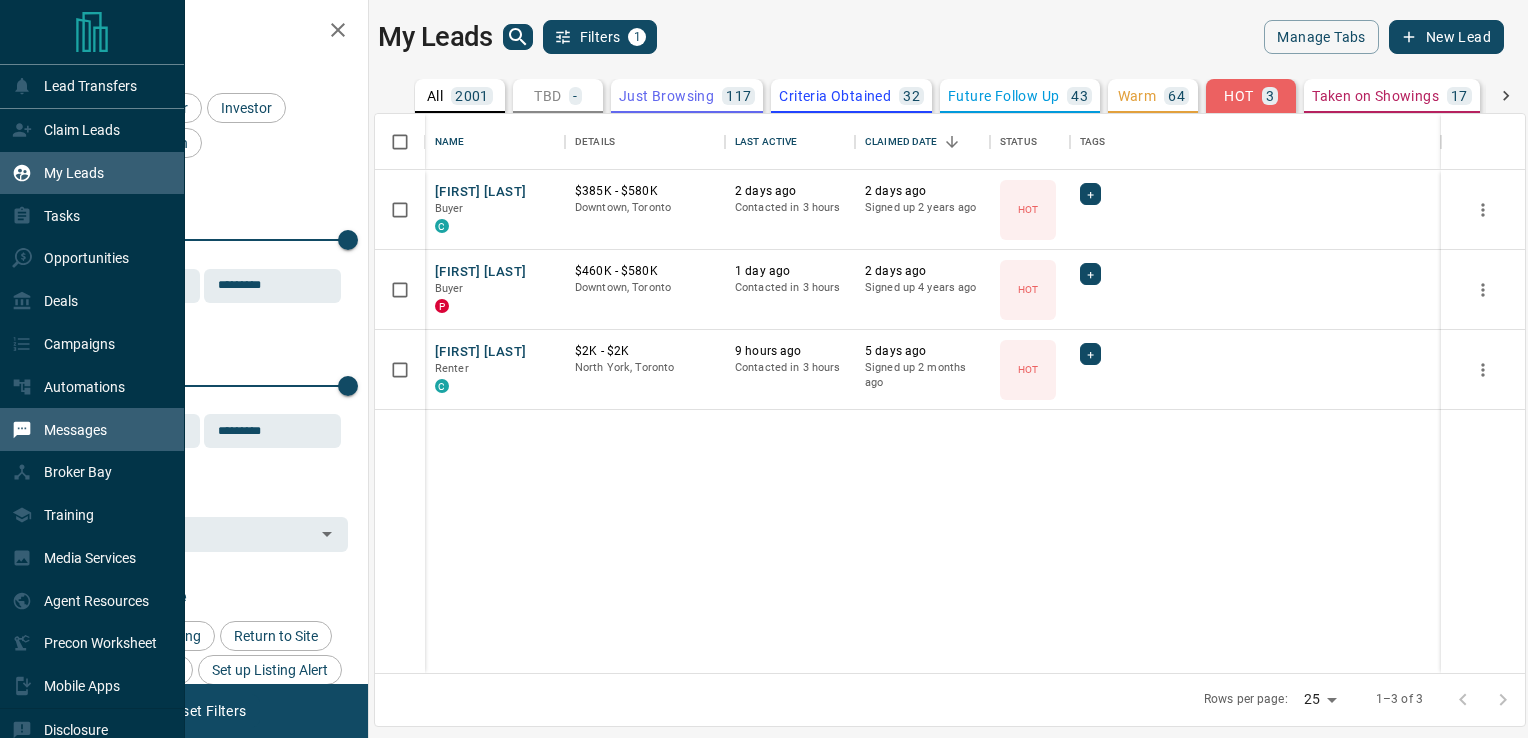 click on "Messages" at bounding box center (59, 429) 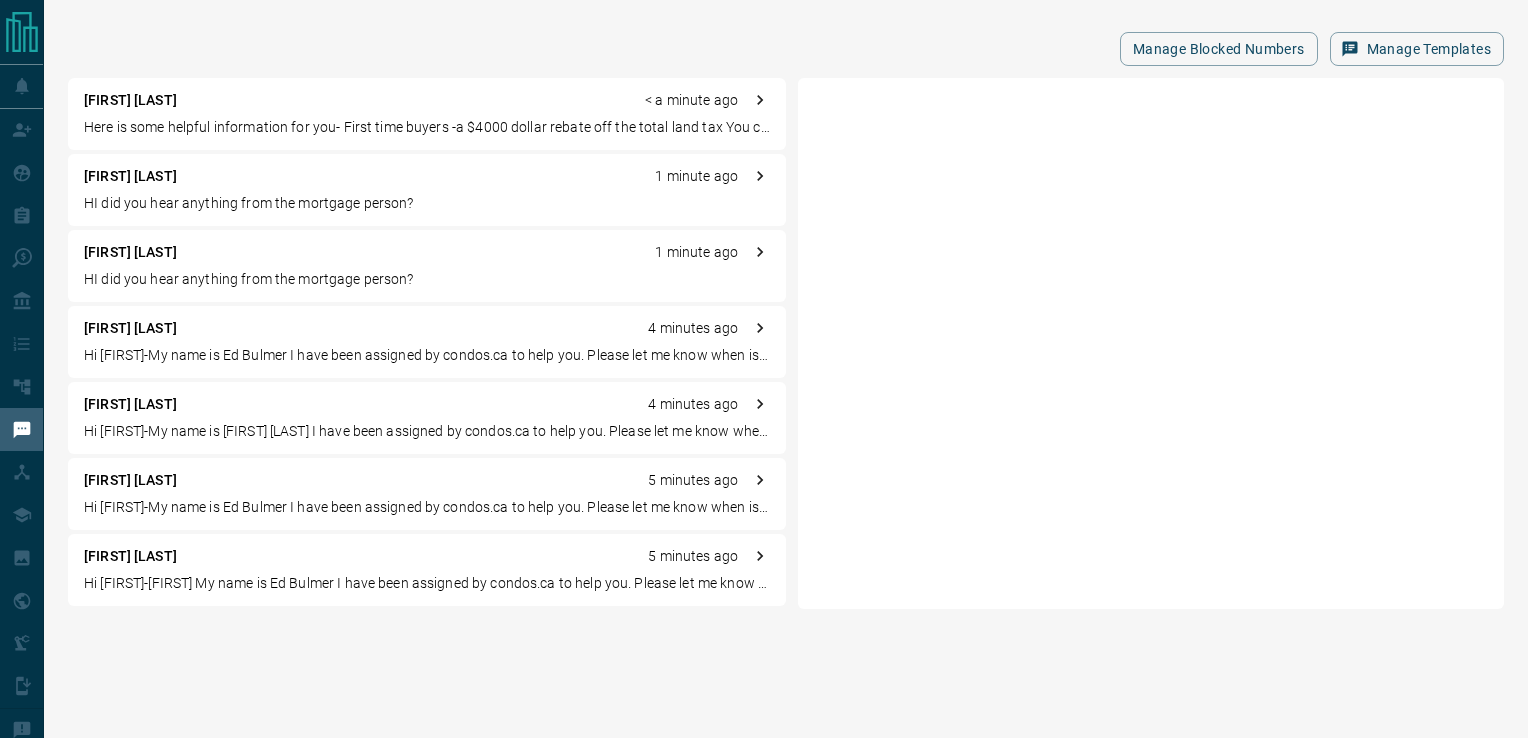 click on "Brooke Sharkey [TIME] Hi Brooke-My name is Ed Bulmer I have been assigned by condos.ca to help you. Please let me know when is the best time to reach out to you. I would like to introduce myself to you and help you set up a search or a viewing for you." at bounding box center (427, 570) 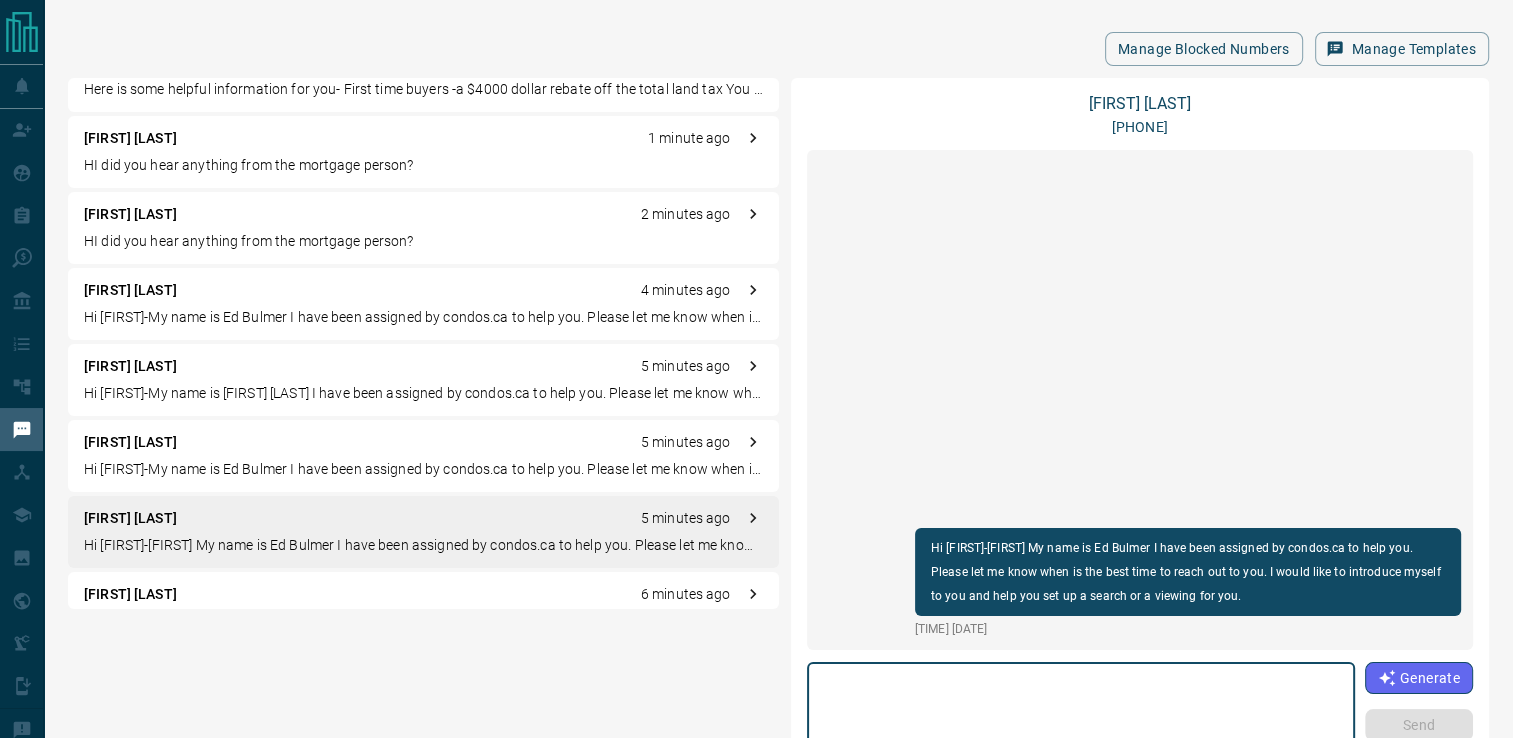 scroll, scrollTop: 40, scrollLeft: 0, axis: vertical 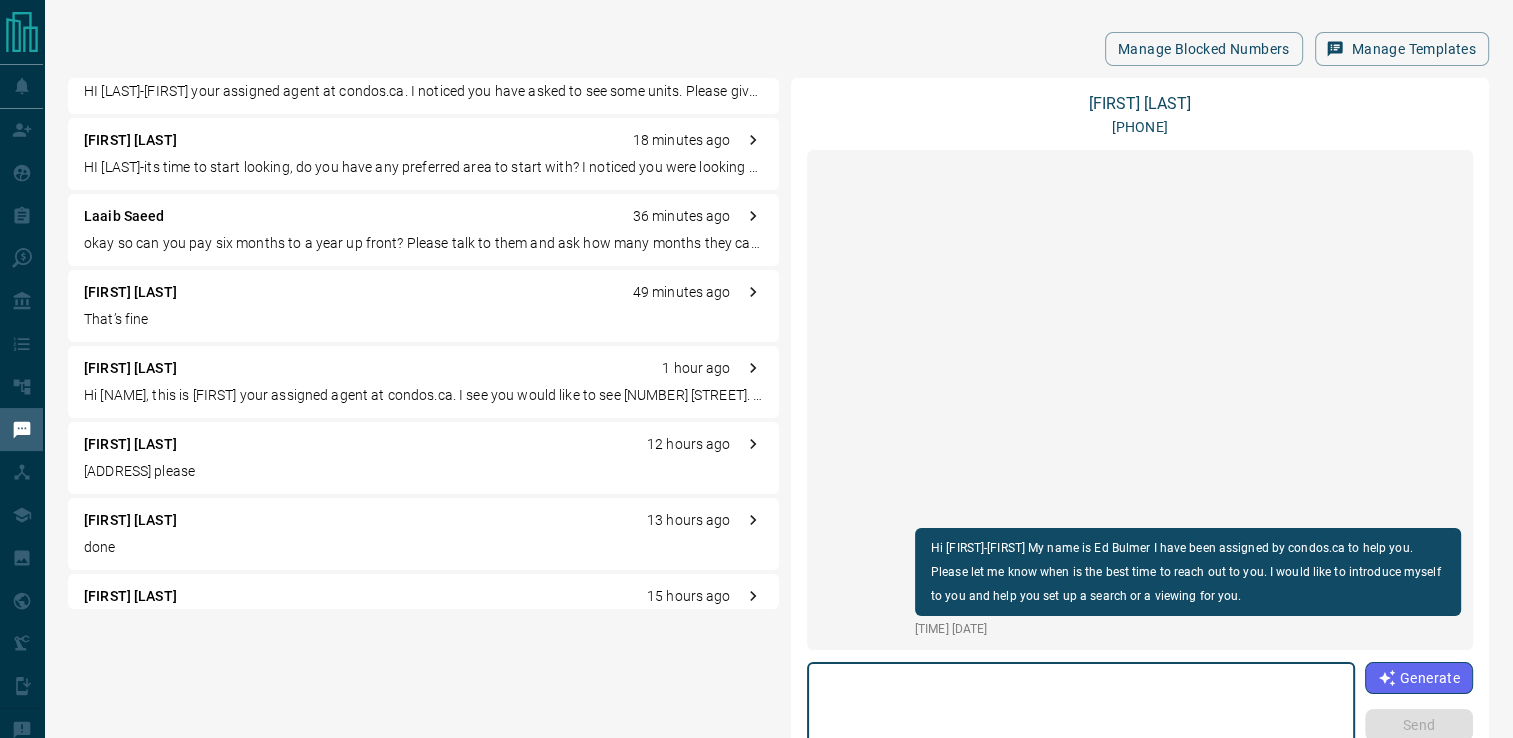 click on "[FIRST] [LAST]" at bounding box center (130, 292) 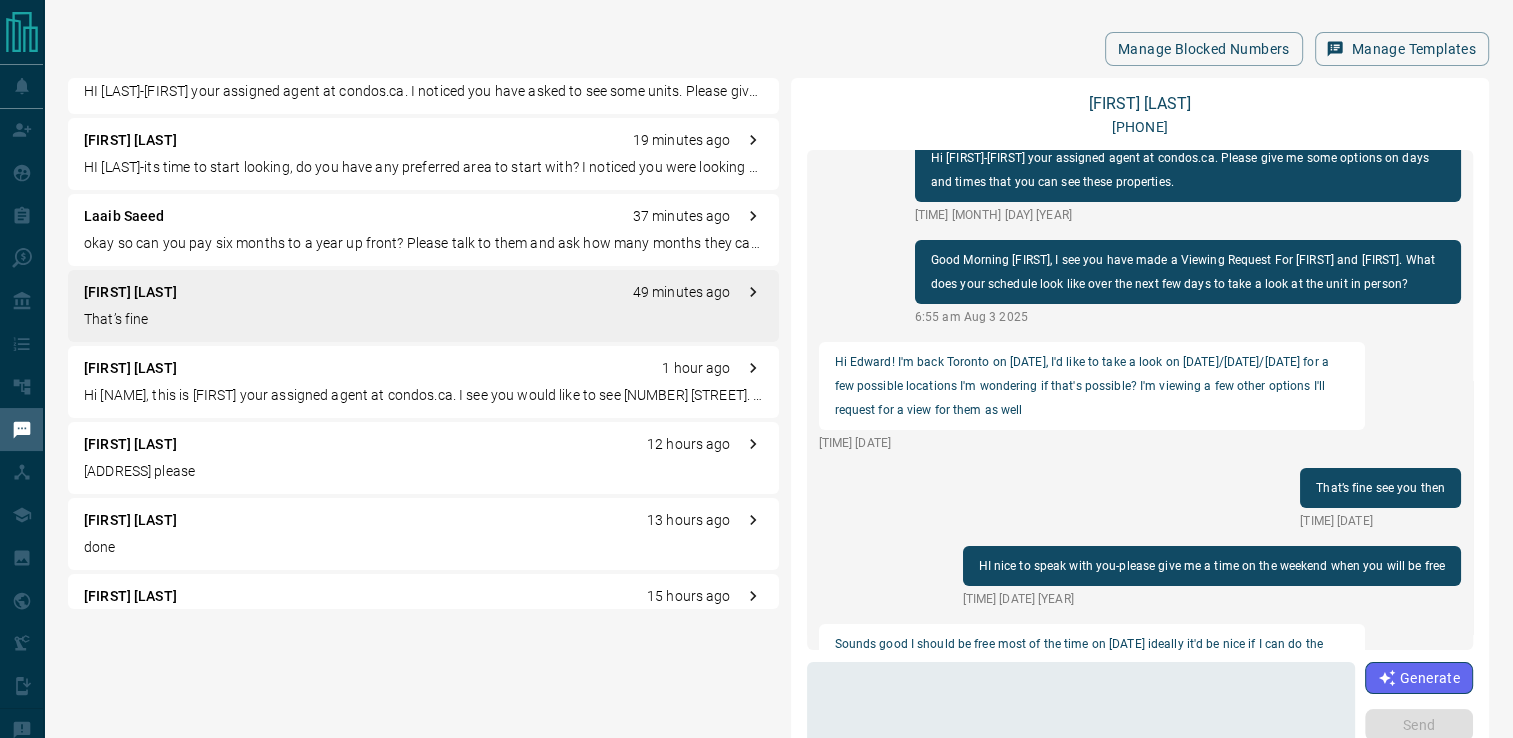 scroll, scrollTop: 0, scrollLeft: 0, axis: both 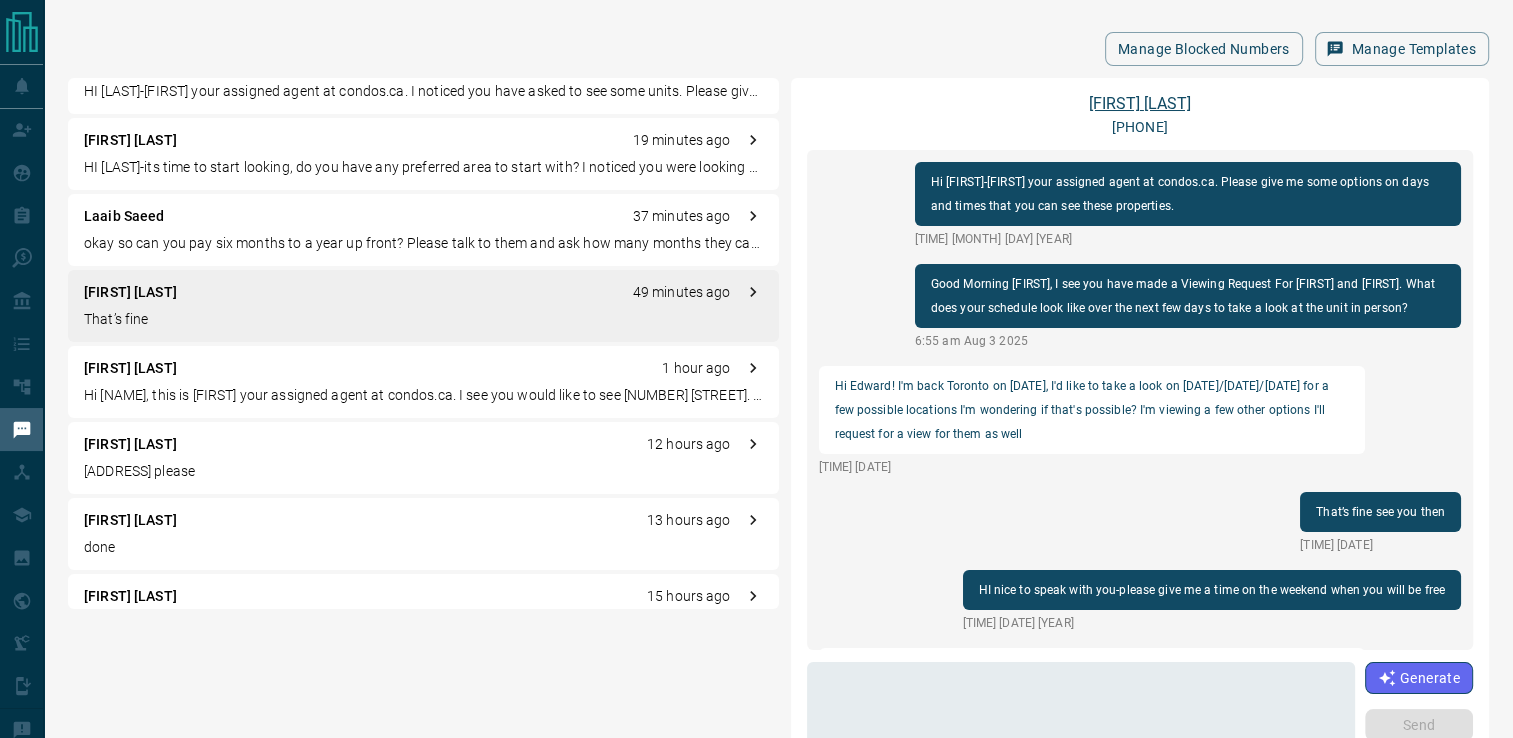 click on "[FIRST]   [LAST]" at bounding box center (1140, 103) 